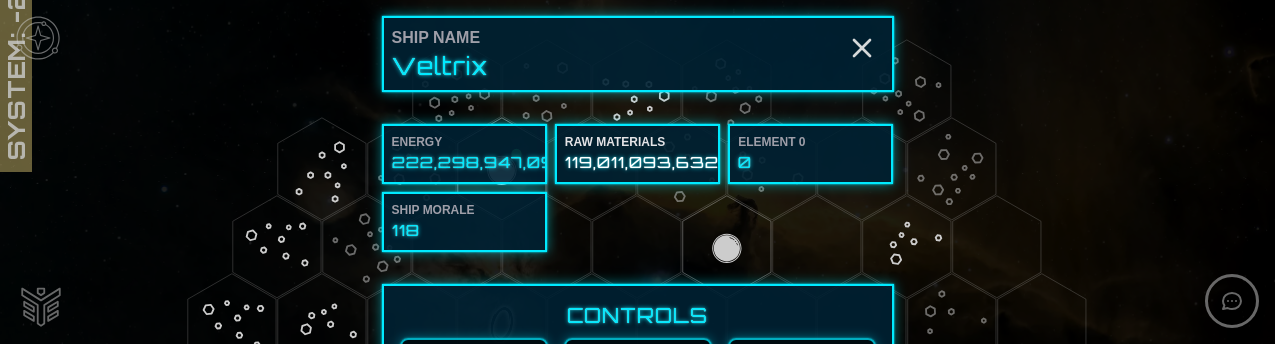 scroll, scrollTop: 0, scrollLeft: 0, axis: both 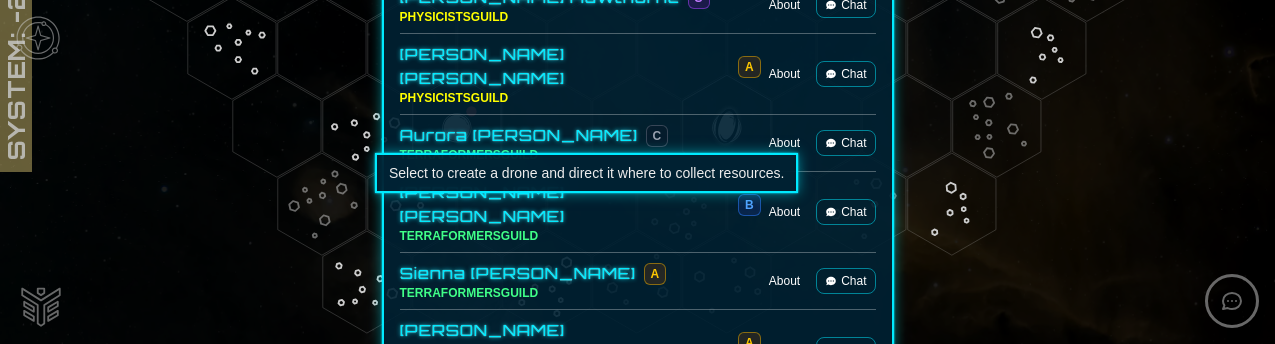 click at bounding box center (580, 751) 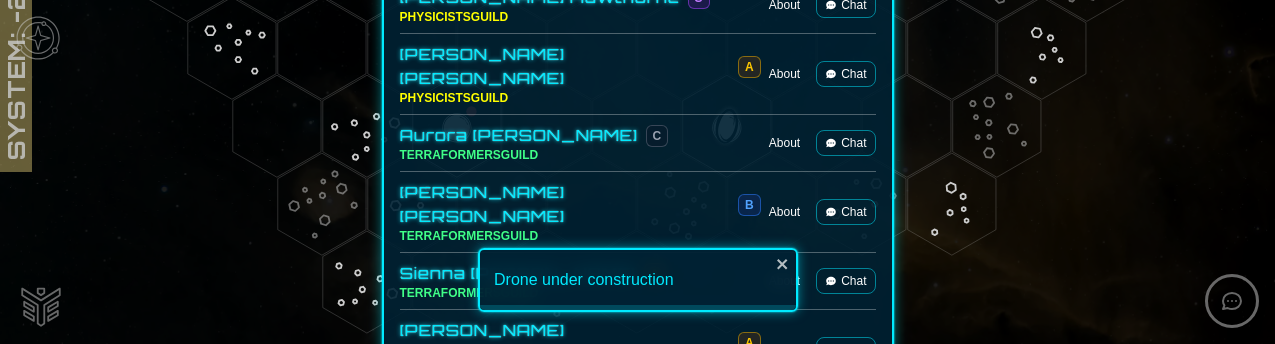 click at bounding box center [666, 751] 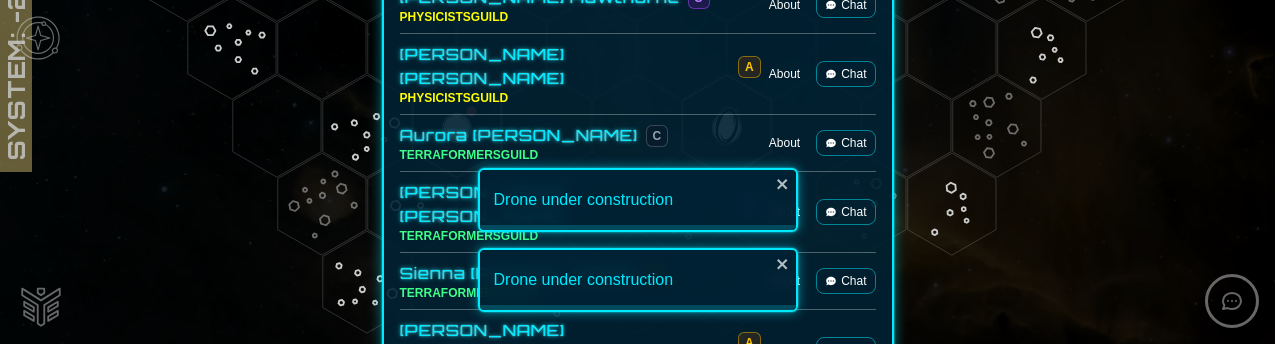 click on "Drone under construction" at bounding box center (638, 280) 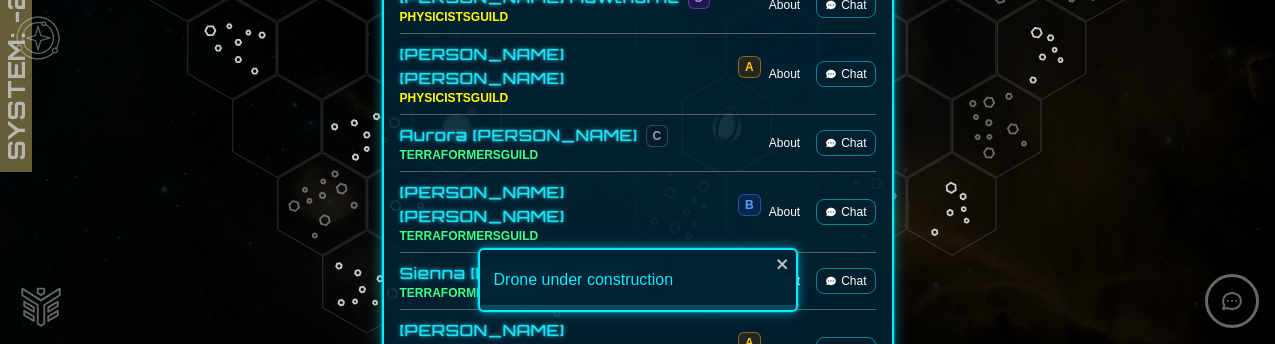 click at bounding box center [753, 751] 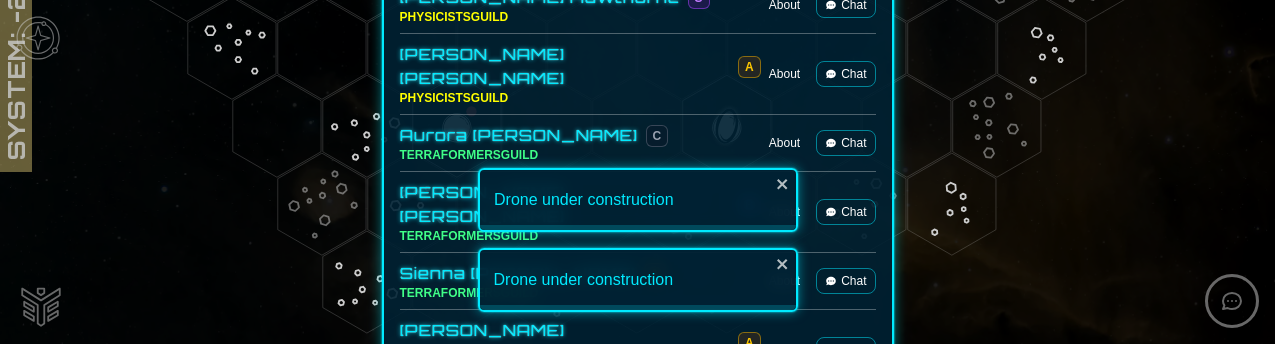 click at bounding box center [840, 751] 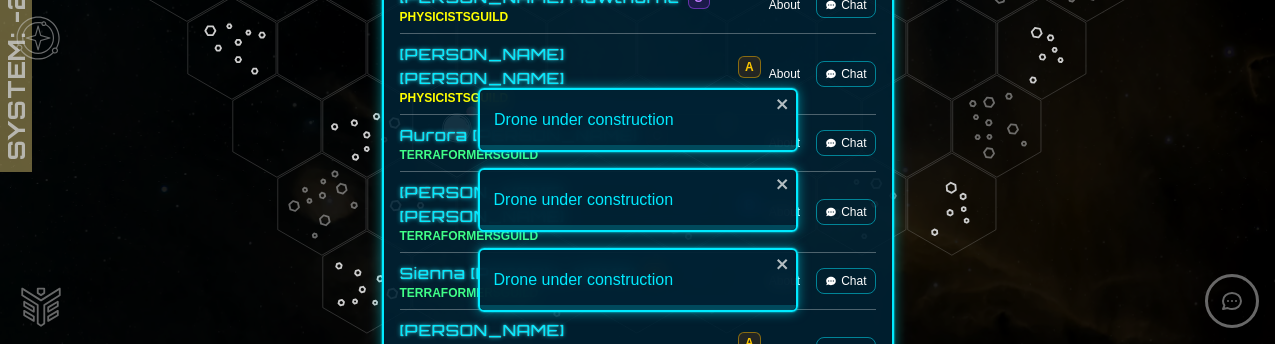 click at bounding box center [637, 172] 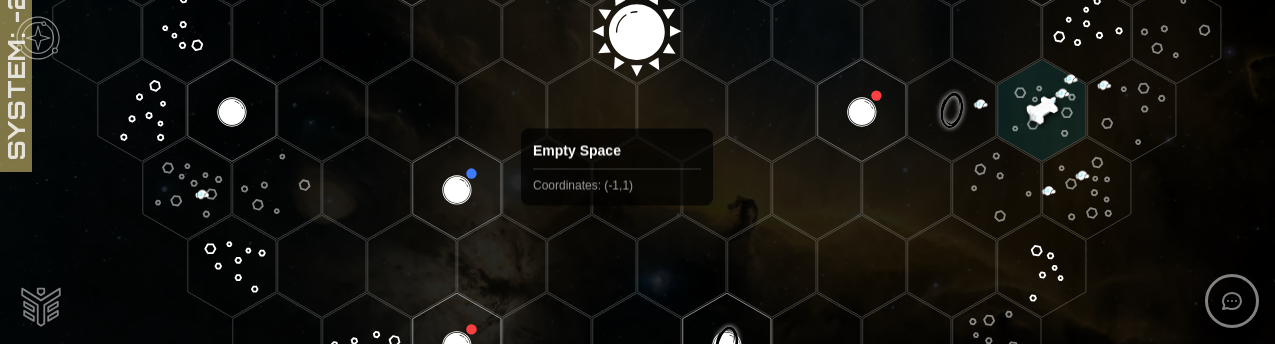 scroll, scrollTop: 534, scrollLeft: 0, axis: vertical 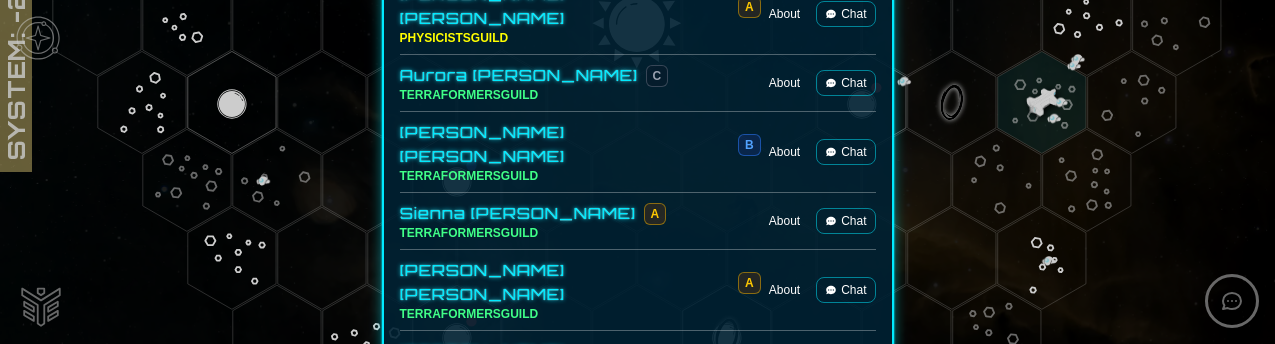 click on "Waiting" at bounding box center (494, 632) 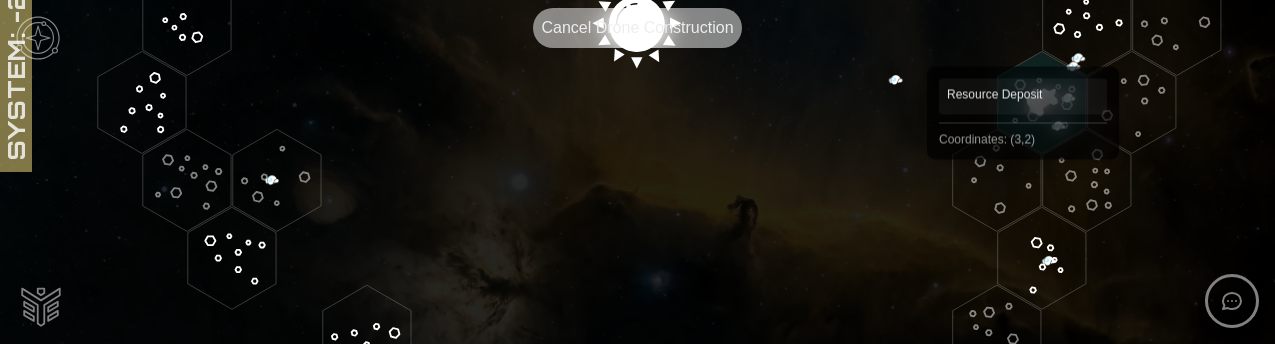 click 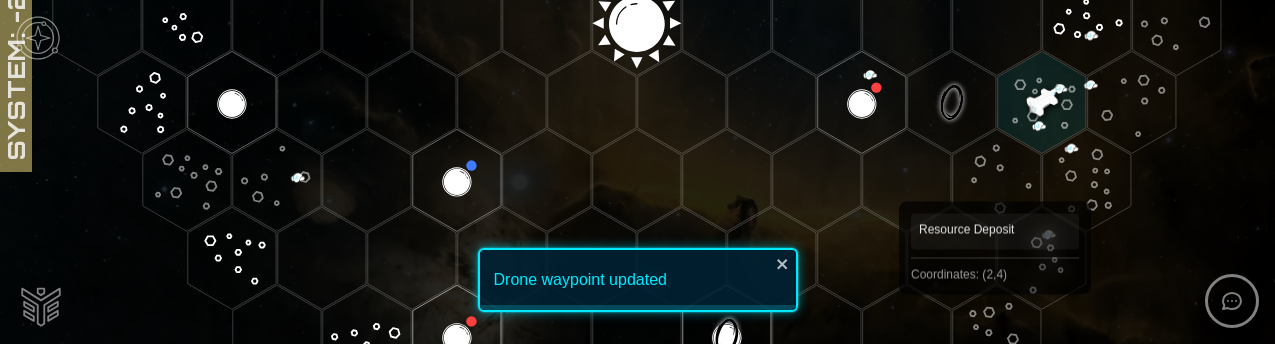 click 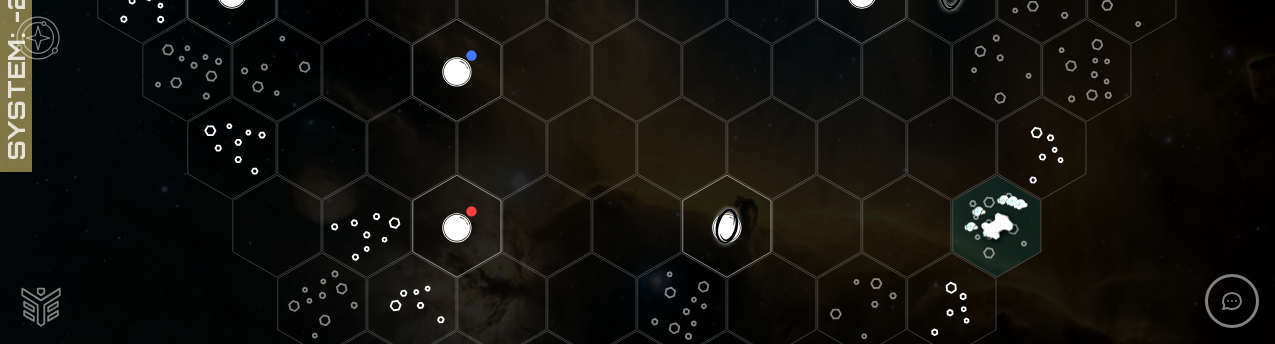 scroll, scrollTop: 648, scrollLeft: 0, axis: vertical 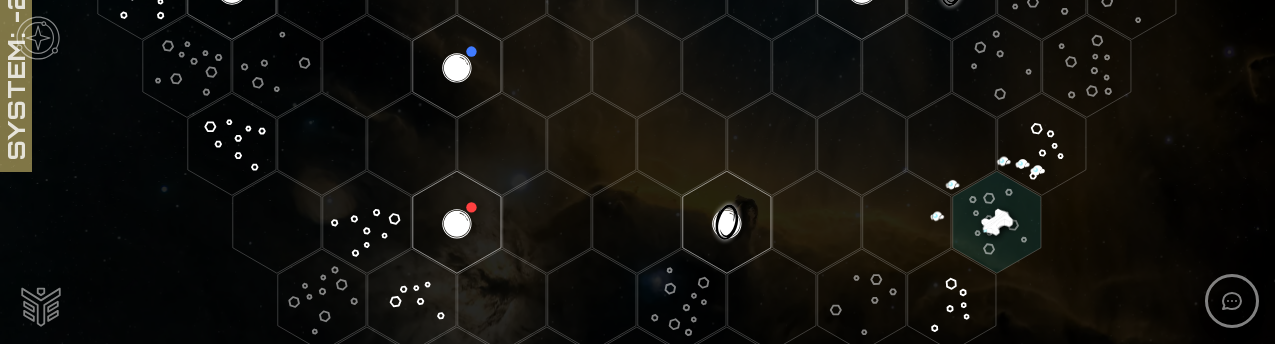 click 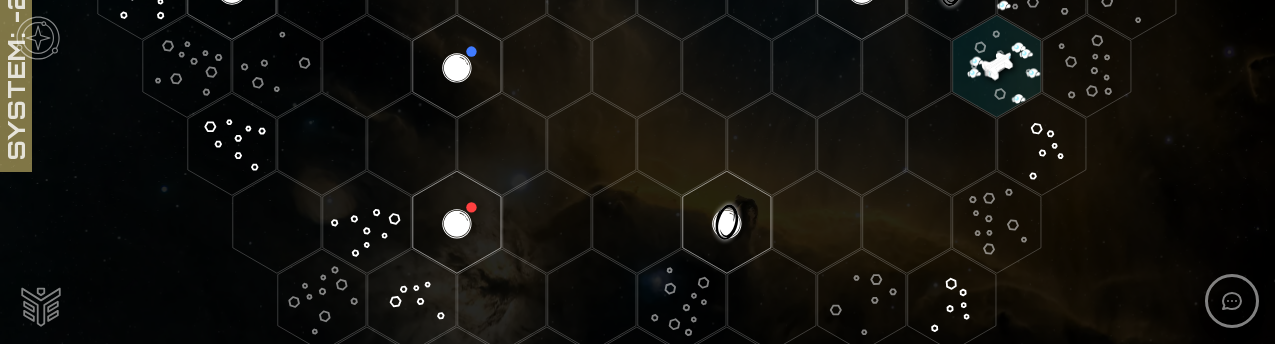click 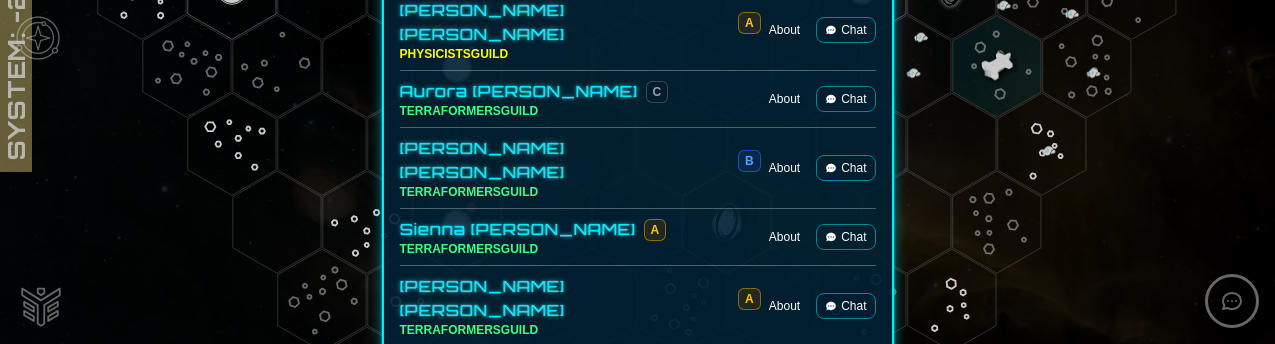 scroll, scrollTop: 2691, scrollLeft: 0, axis: vertical 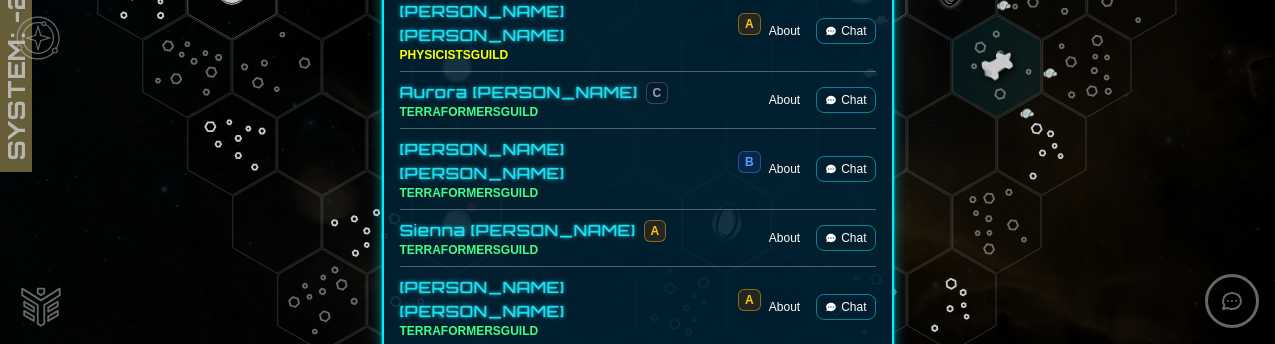 click on "Materials" at bounding box center [408, 589] 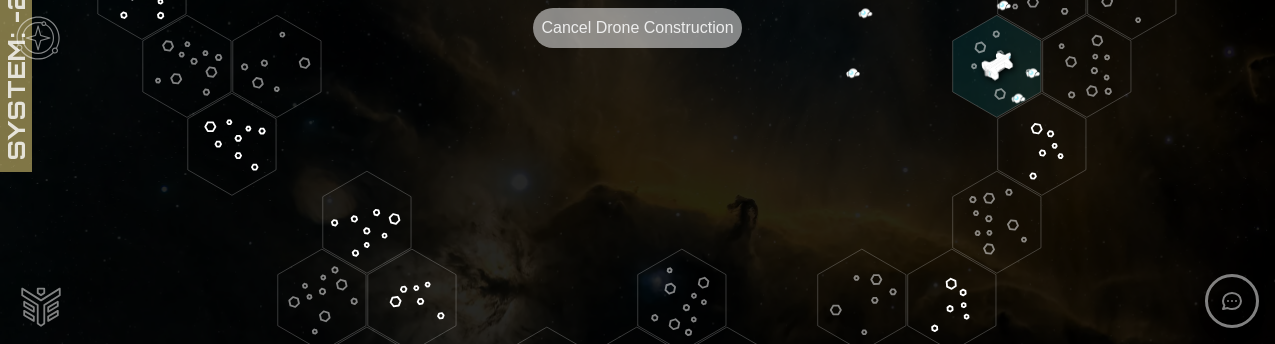 click 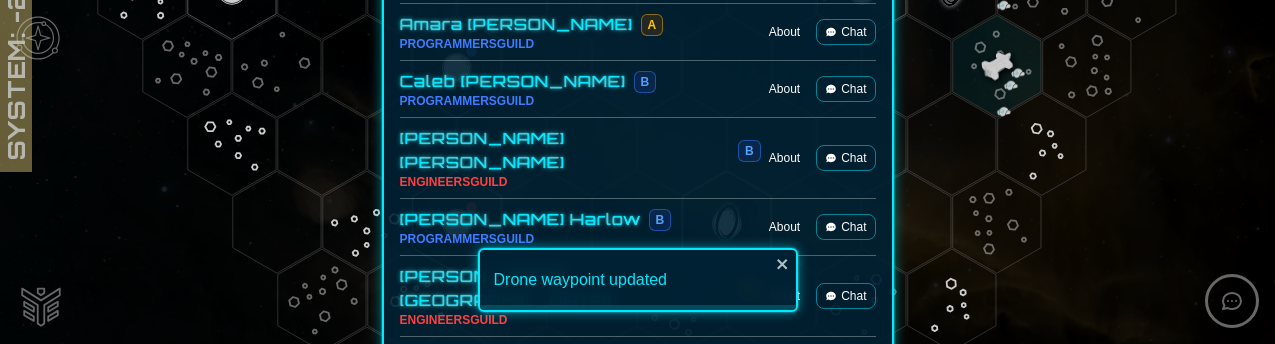 scroll, scrollTop: 2708, scrollLeft: 0, axis: vertical 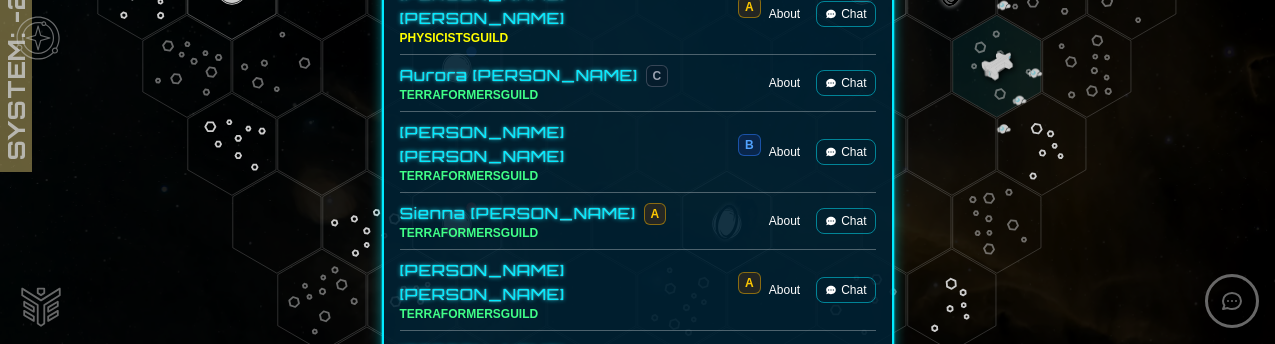 click on "Waiting" at bounding box center (581, 632) 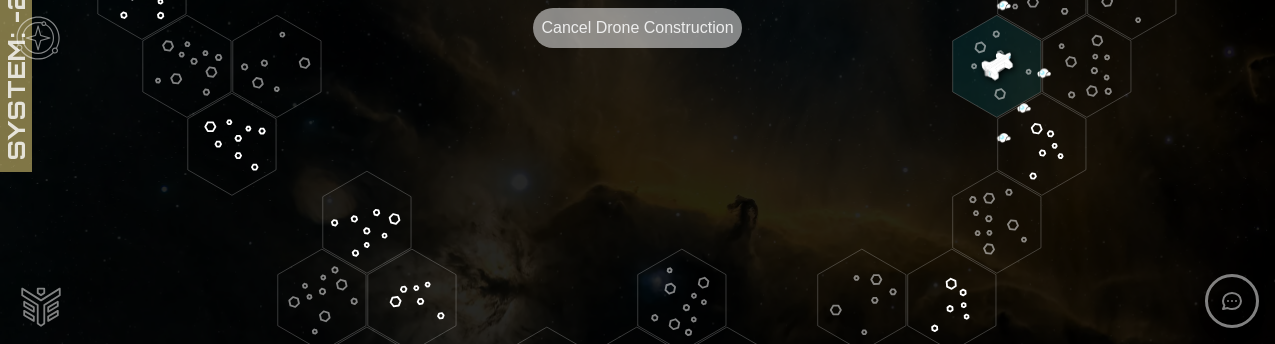 click 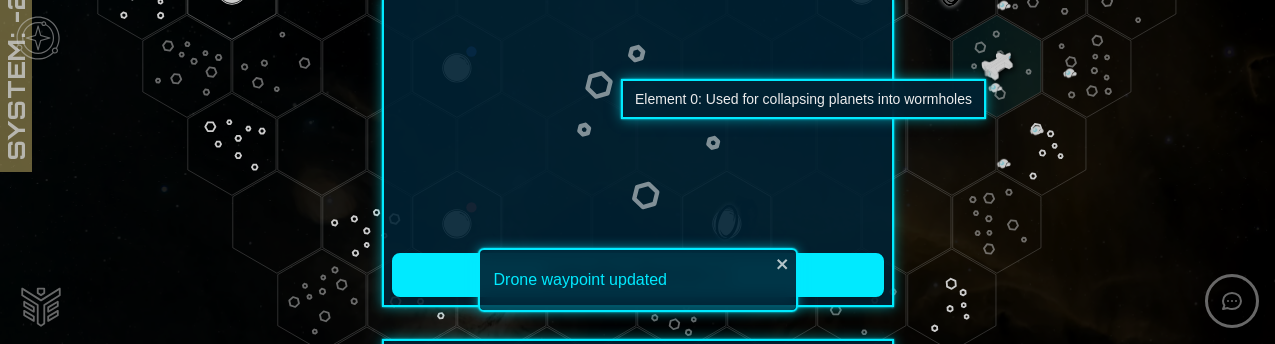 scroll, scrollTop: 0, scrollLeft: 0, axis: both 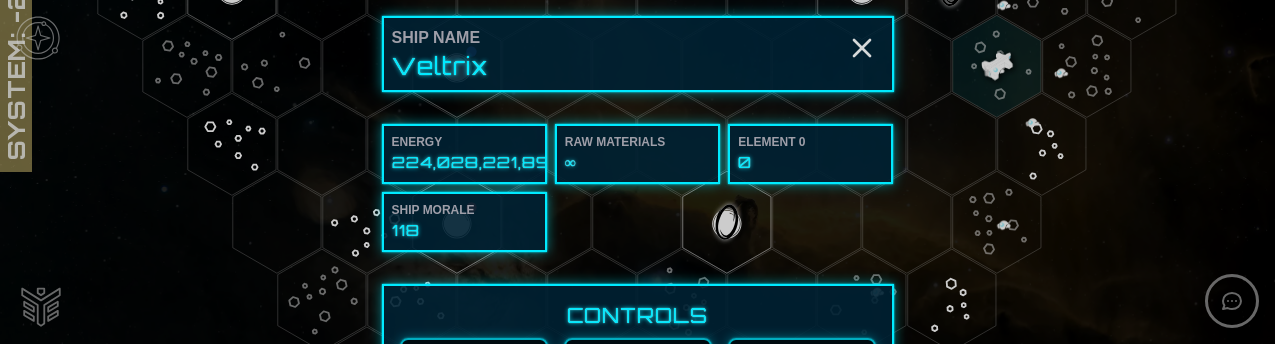 drag, startPoint x: 560, startPoint y: 163, endPoint x: 508, endPoint y: 130, distance: 61.587337 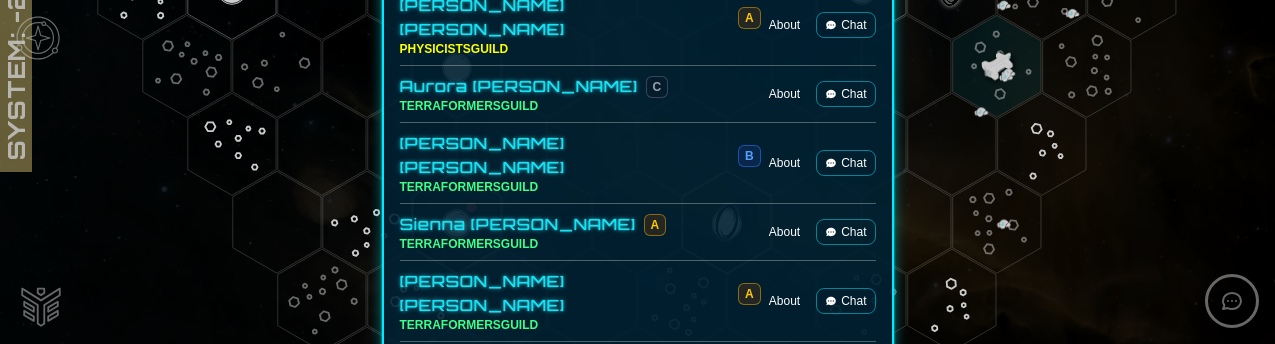 scroll, scrollTop: 2708, scrollLeft: 0, axis: vertical 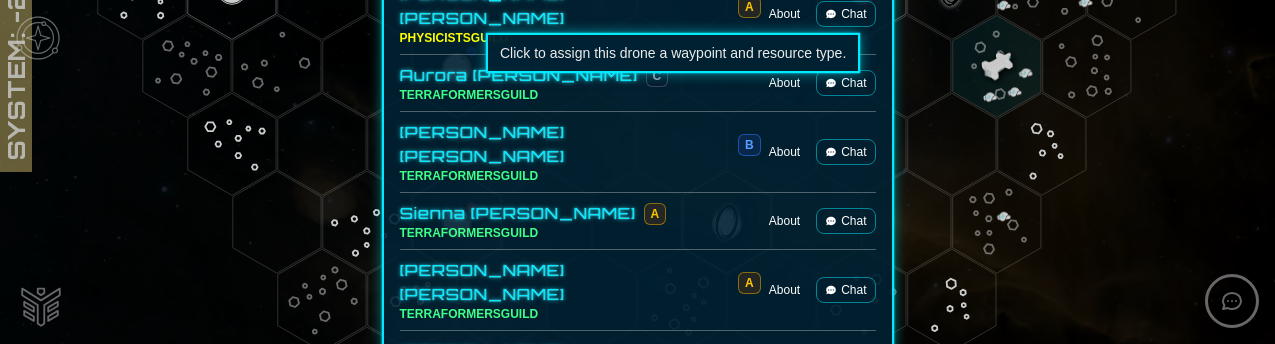 click on "Waiting" at bounding box center (668, 632) 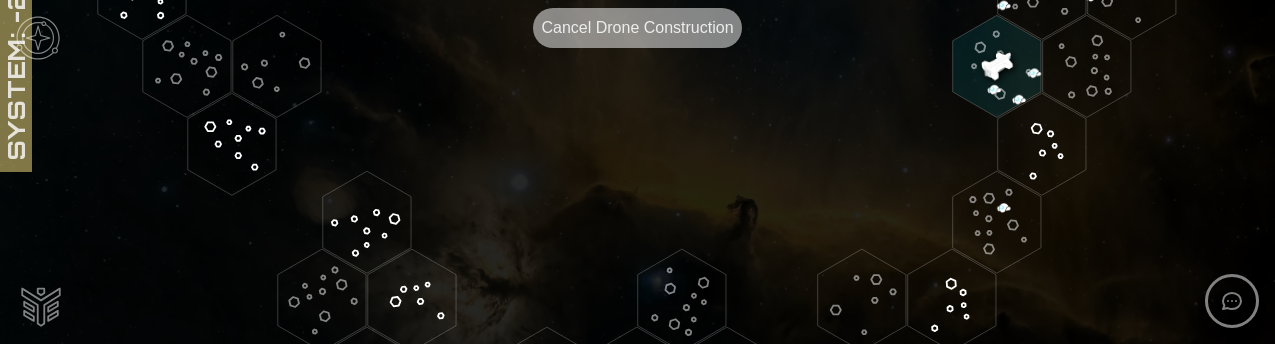 click 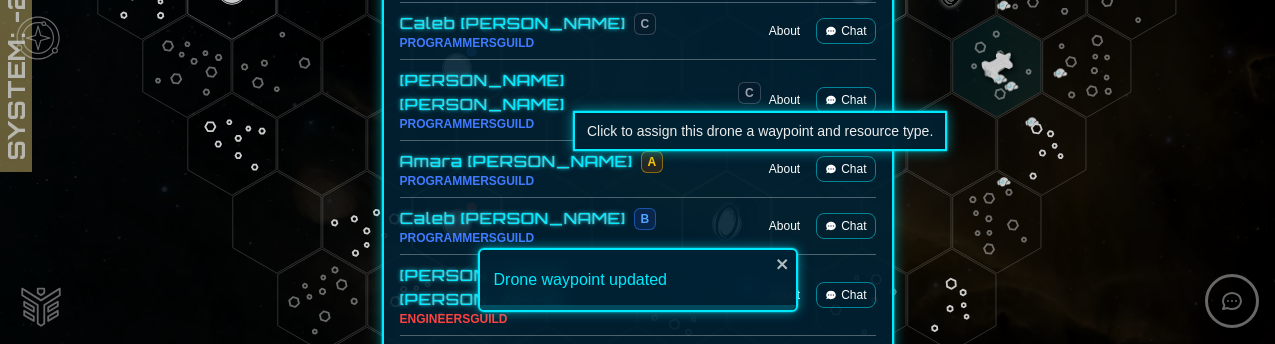 scroll, scrollTop: 2708, scrollLeft: 0, axis: vertical 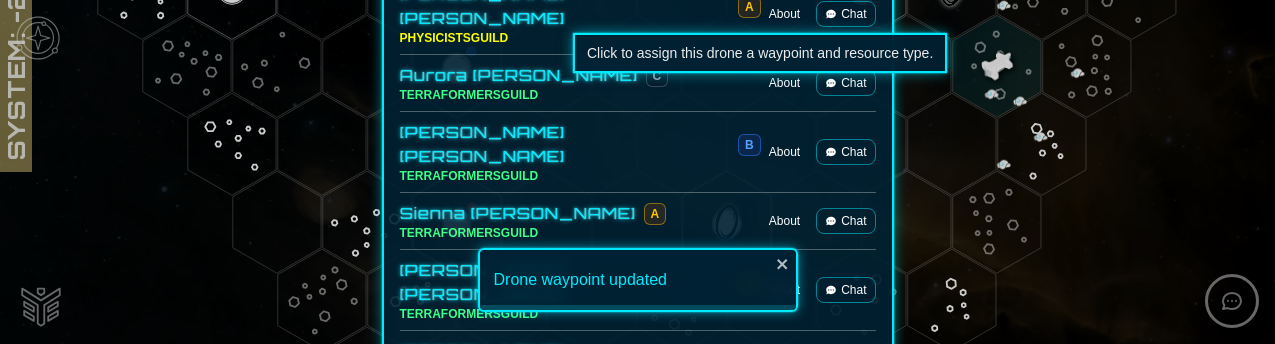 click on "Waiting" at bounding box center (754, 632) 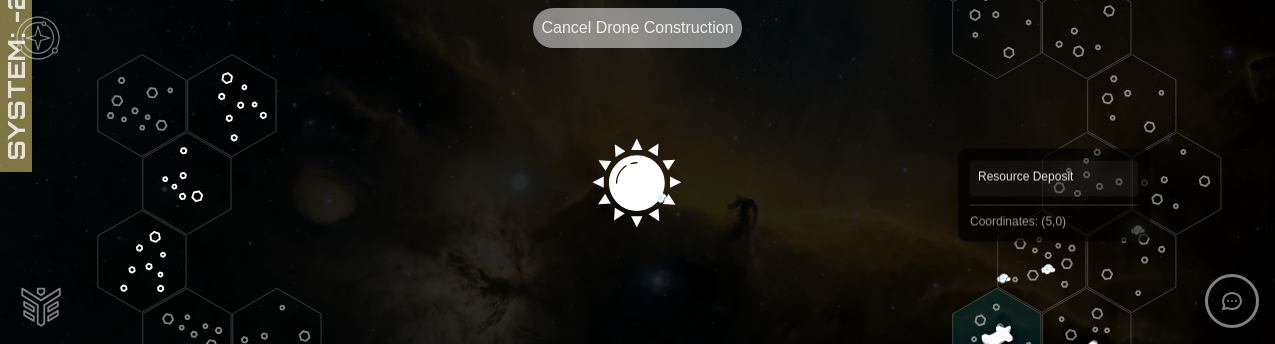 scroll, scrollTop: 361, scrollLeft: 0, axis: vertical 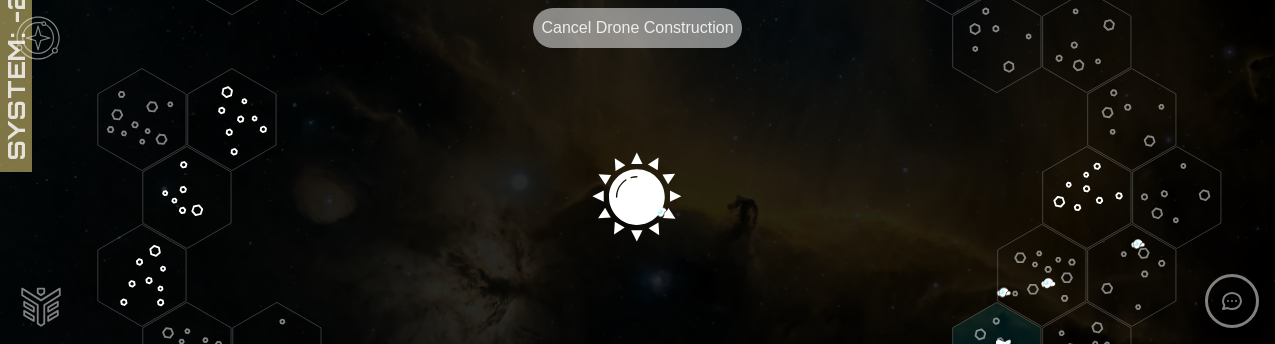 click 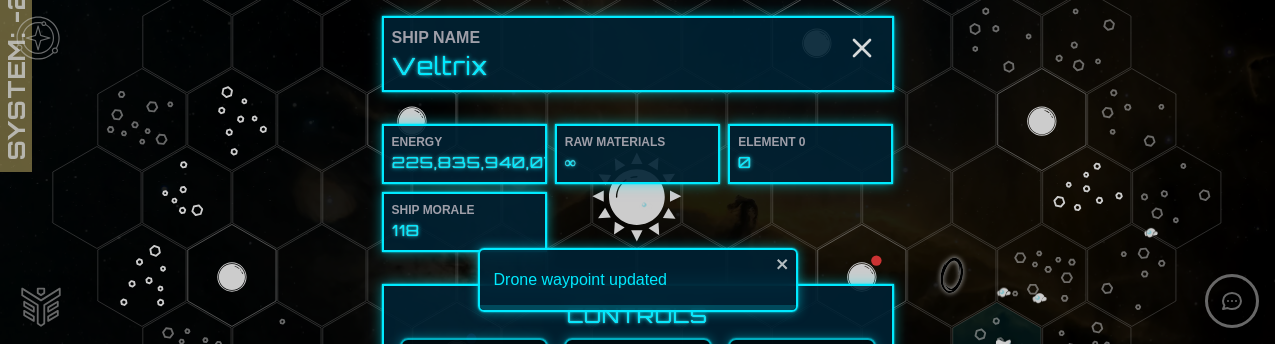 scroll, scrollTop: 2708, scrollLeft: 0, axis: vertical 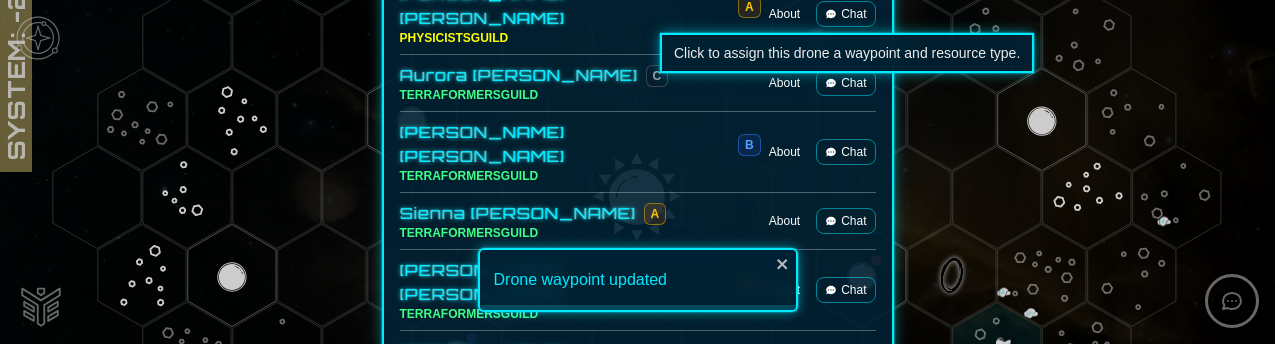 click on "Waiting" at bounding box center [841, 632] 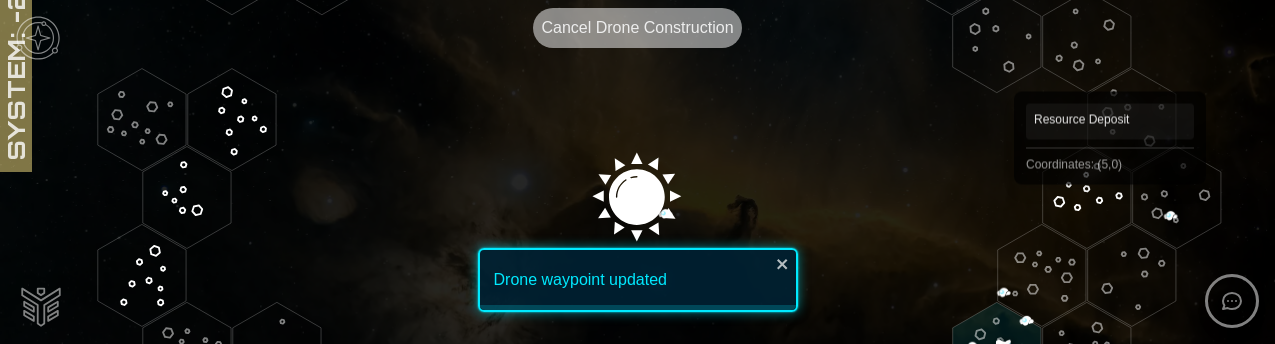 click 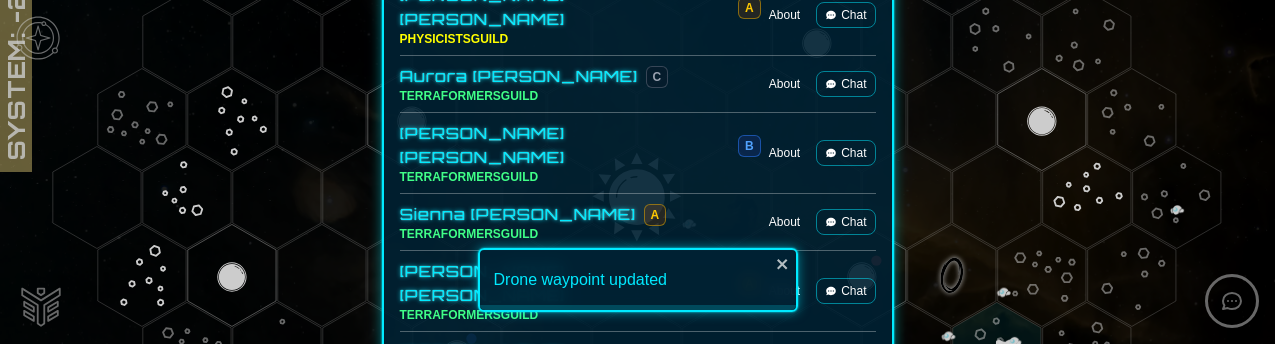 scroll, scrollTop: 2708, scrollLeft: 0, axis: vertical 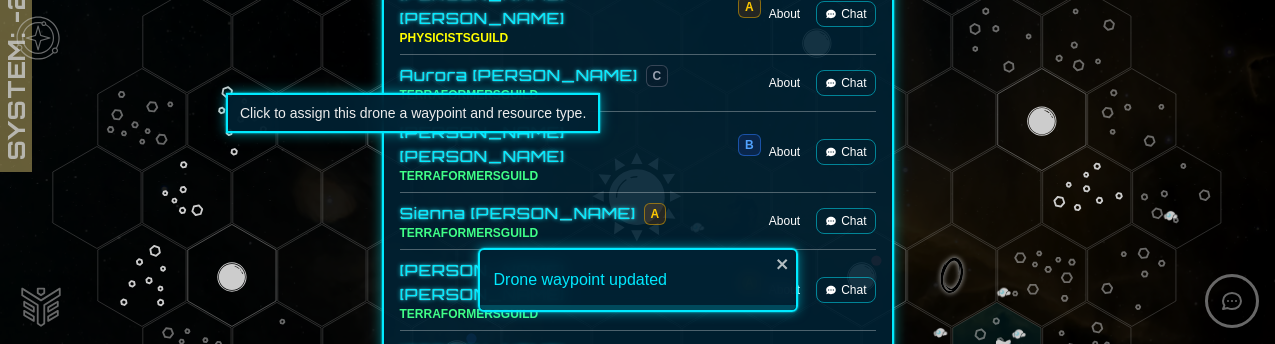 click on "Waiting" at bounding box center [408, 692] 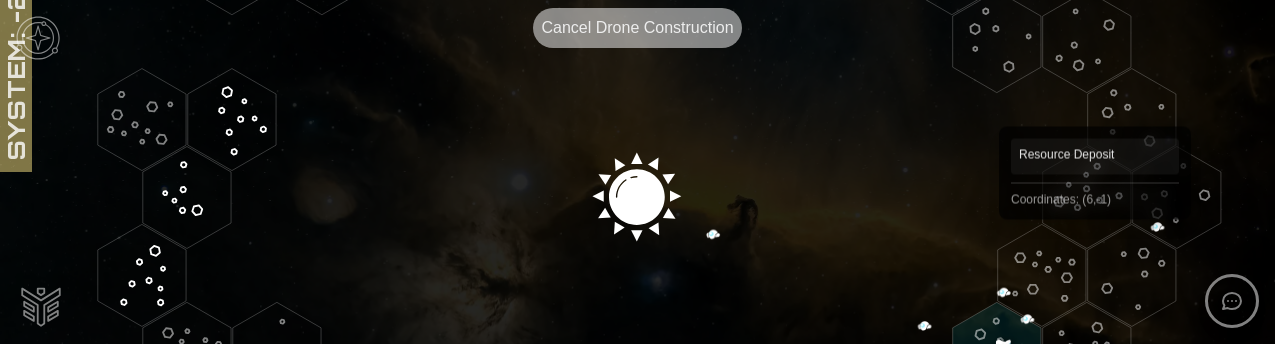 click 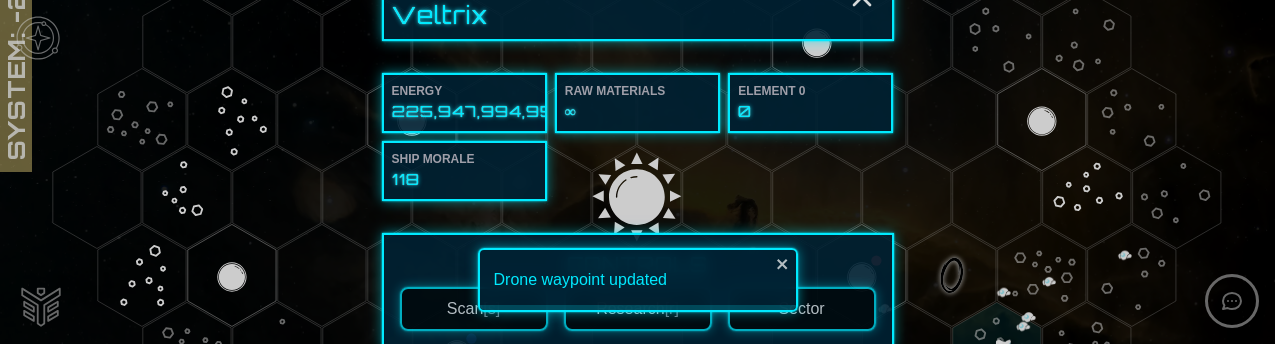 scroll, scrollTop: 45, scrollLeft: 0, axis: vertical 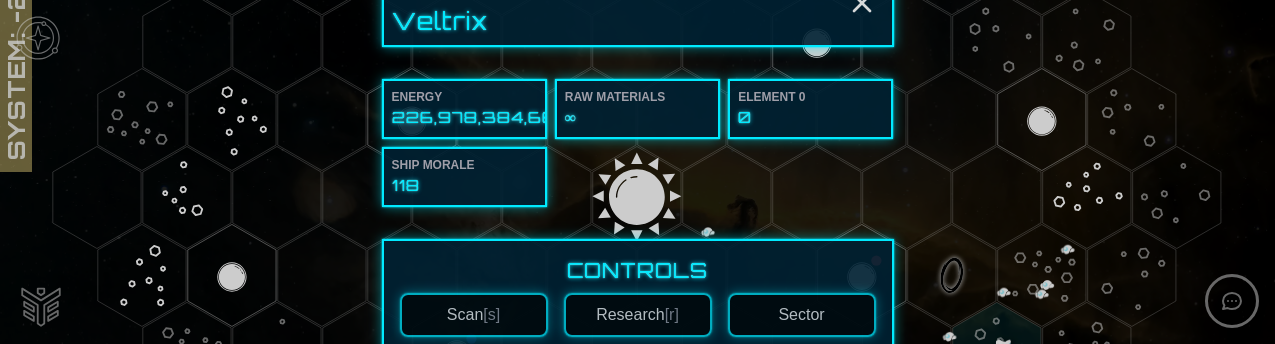 click at bounding box center (637, 172) 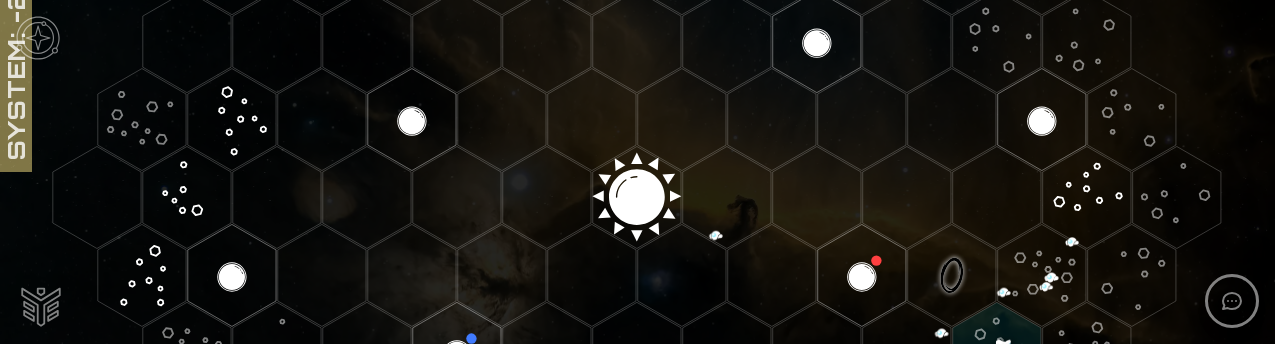 click at bounding box center [41, 305] 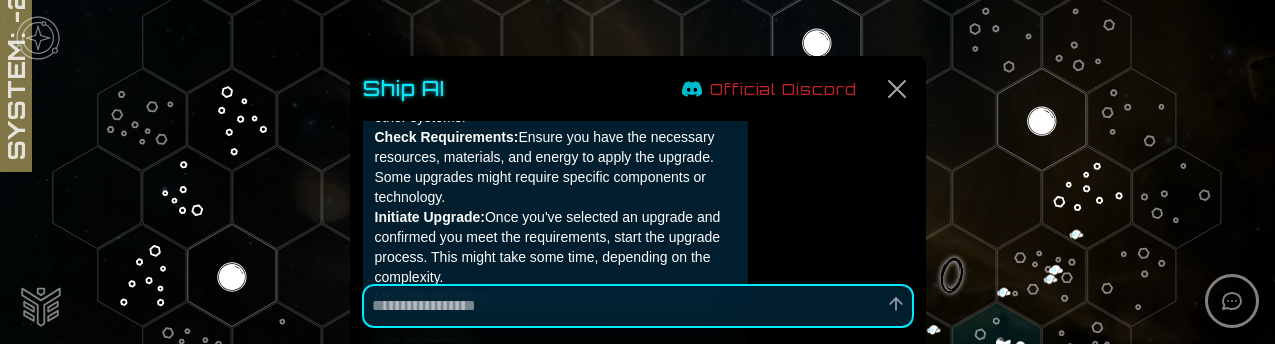 scroll, scrollTop: 8317, scrollLeft: 0, axis: vertical 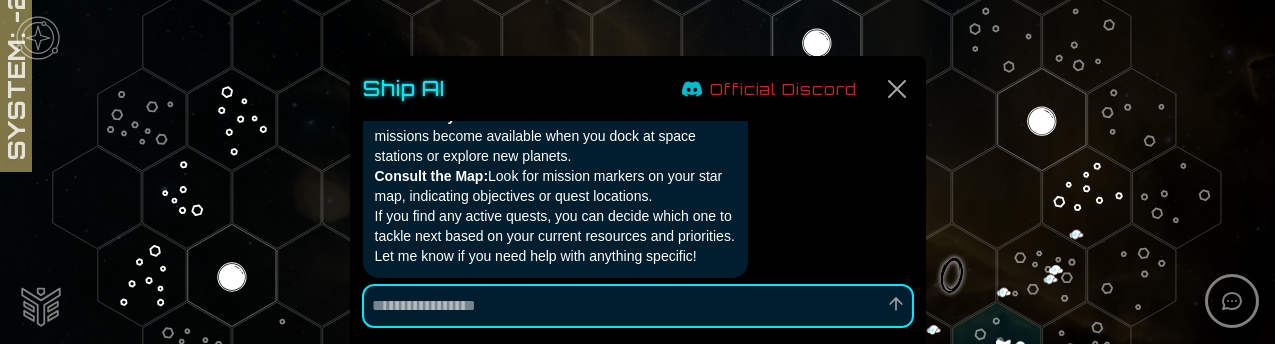 type on "*" 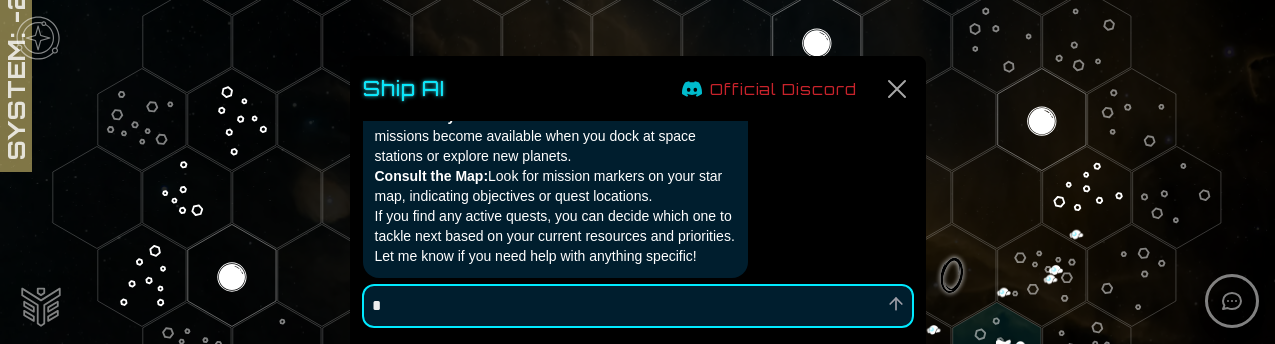 type on "*" 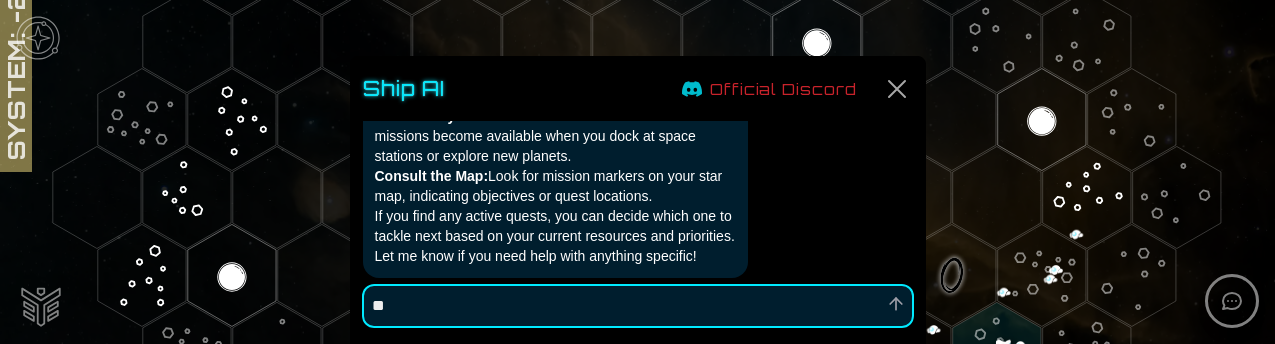 type on "*" 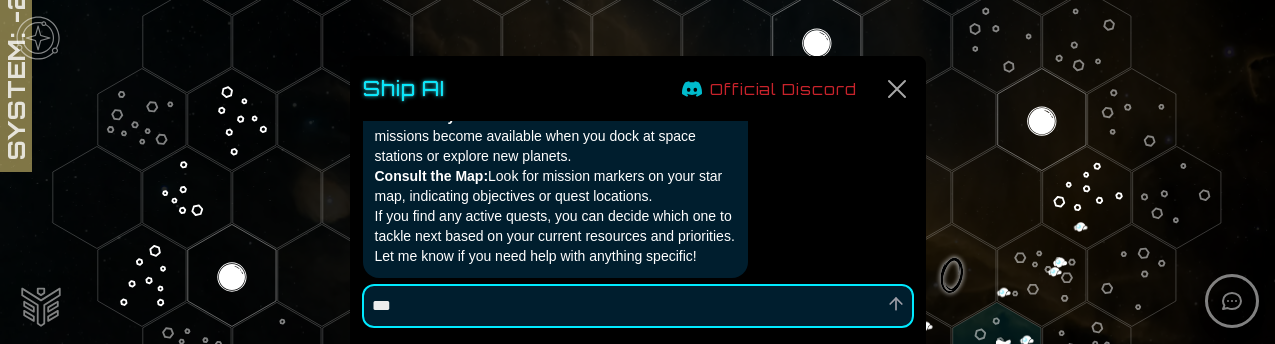 type on "*" 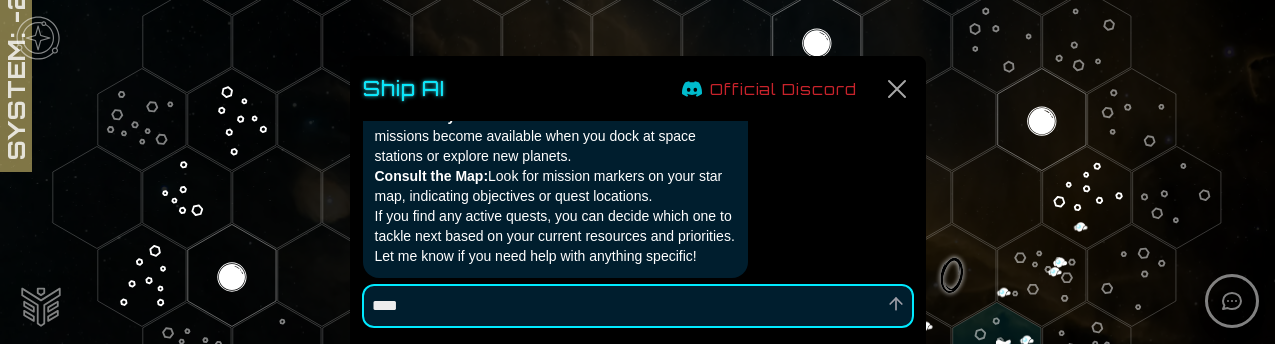 type on "*" 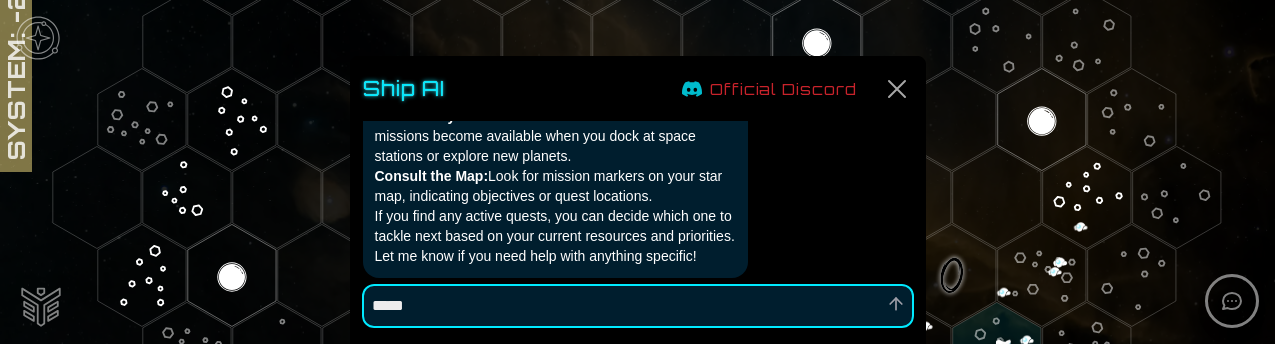 type on "*" 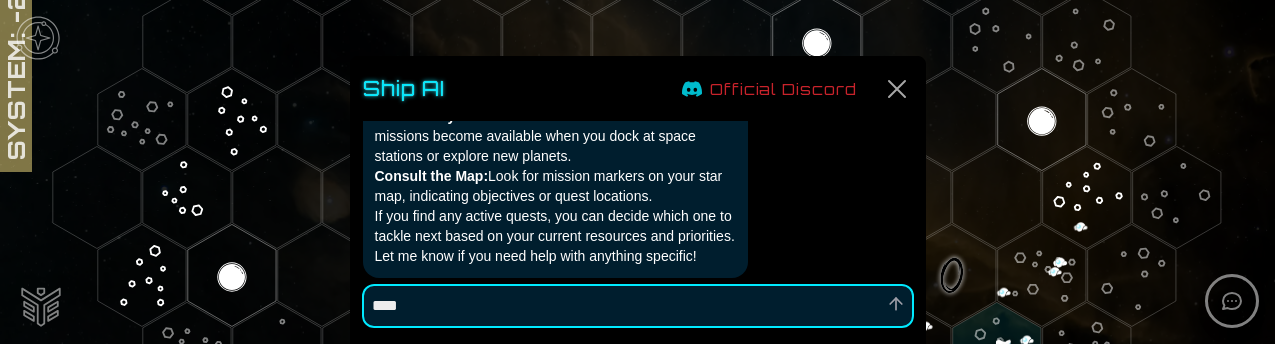 type on "*" 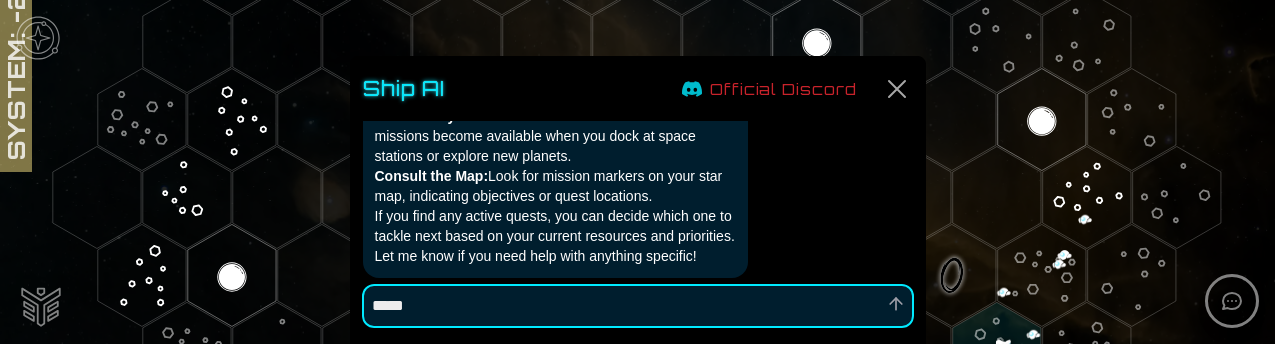 type on "*" 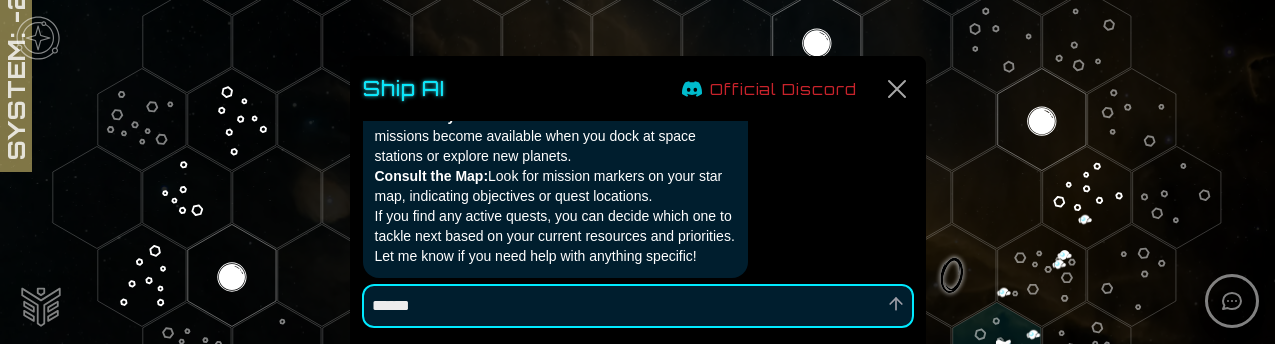 type on "*" 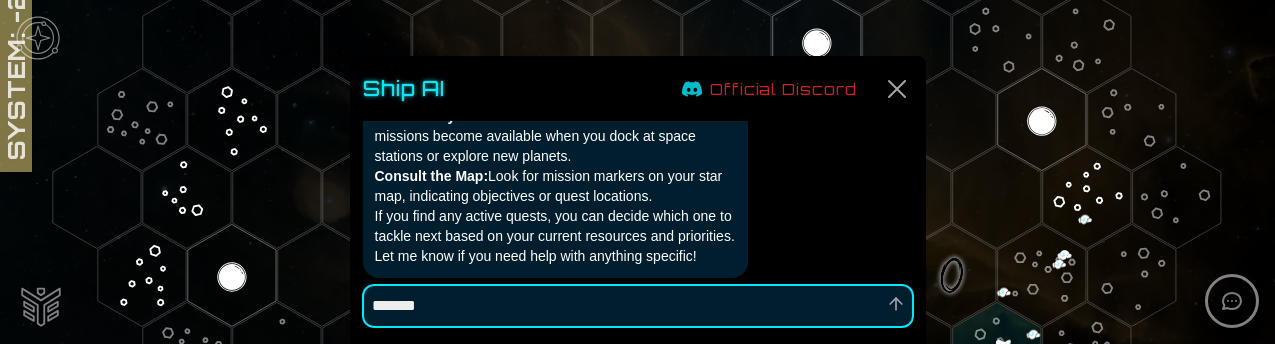 type on "*" 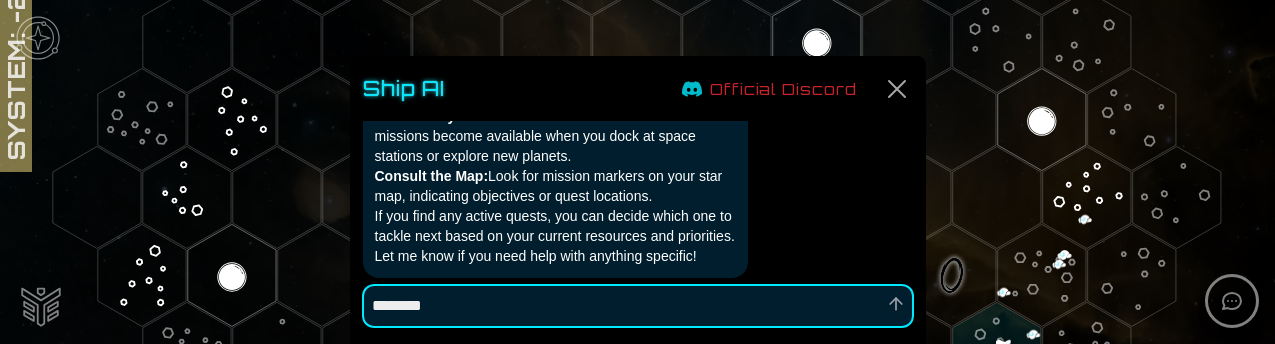 type on "*" 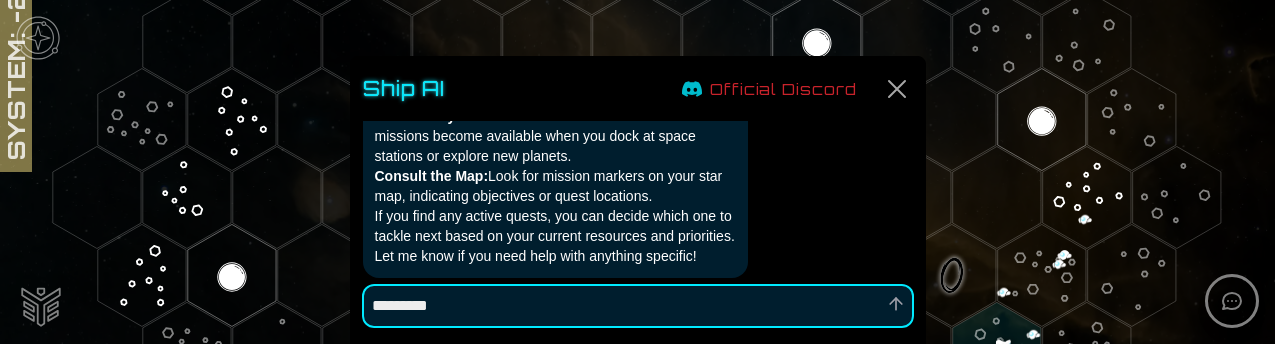 type on "*" 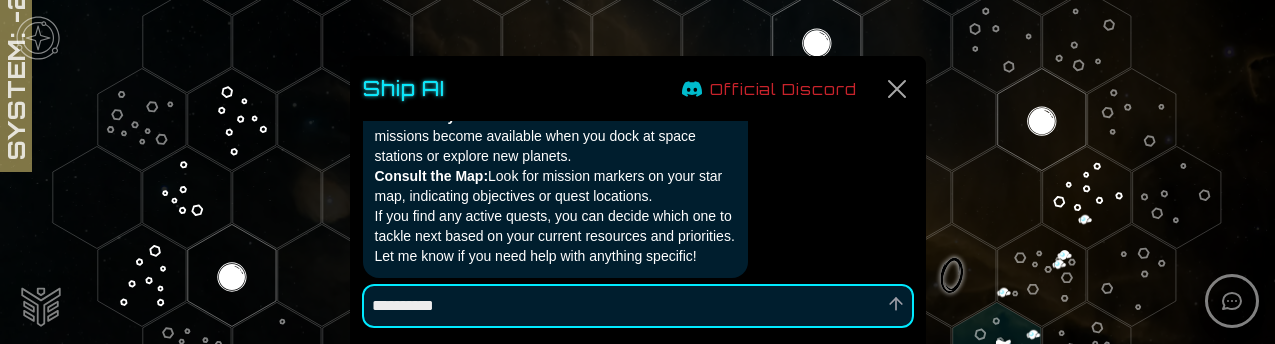 type on "*" 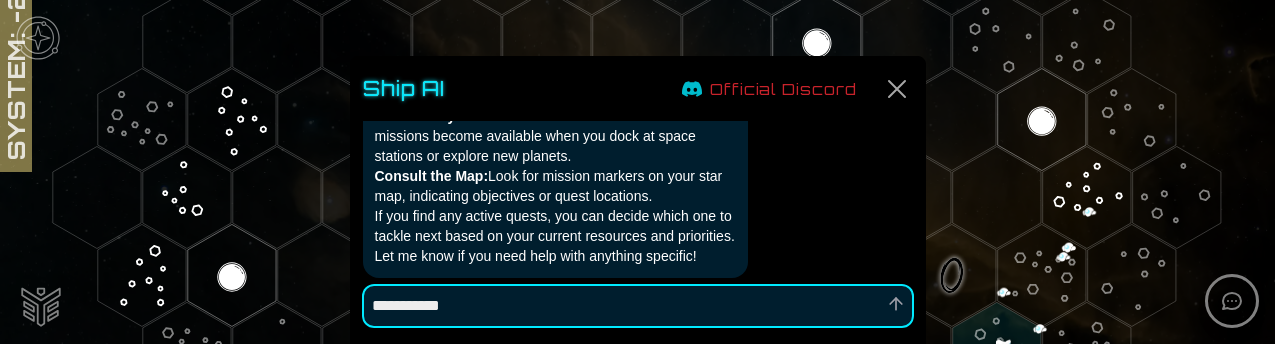 type on "*" 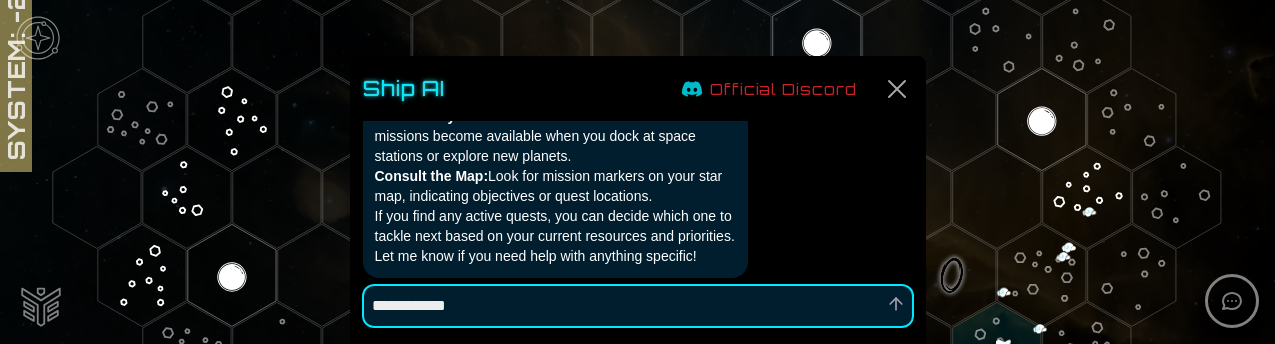 type on "*" 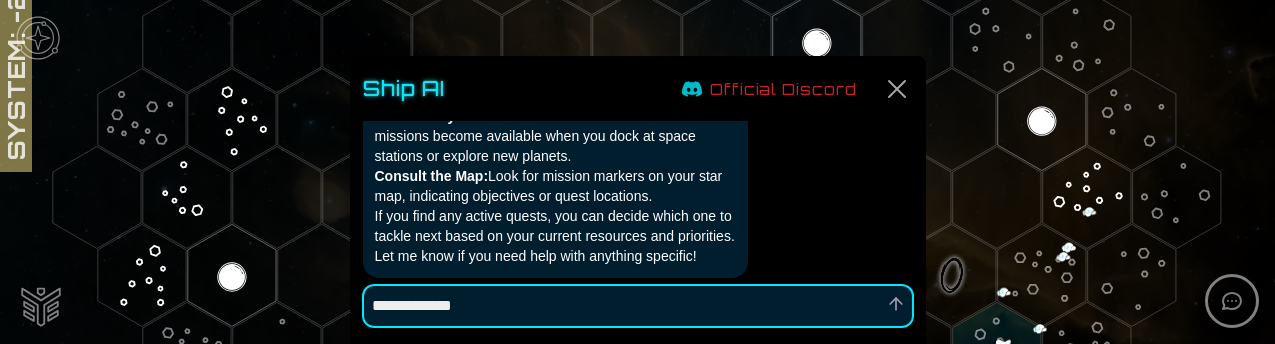 type on "*" 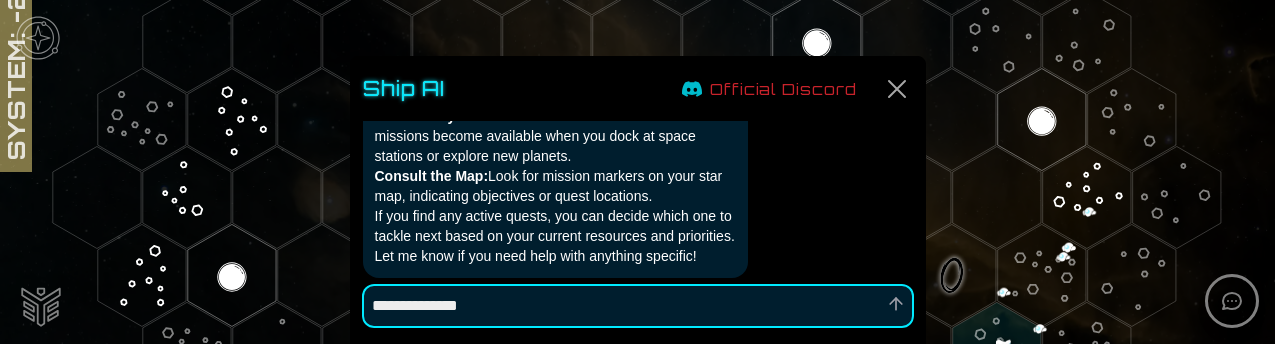 type on "*" 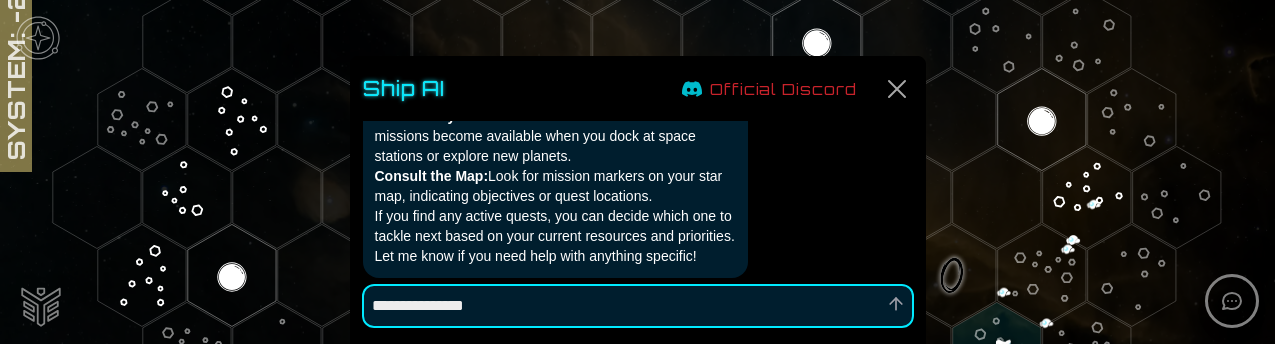 type on "*" 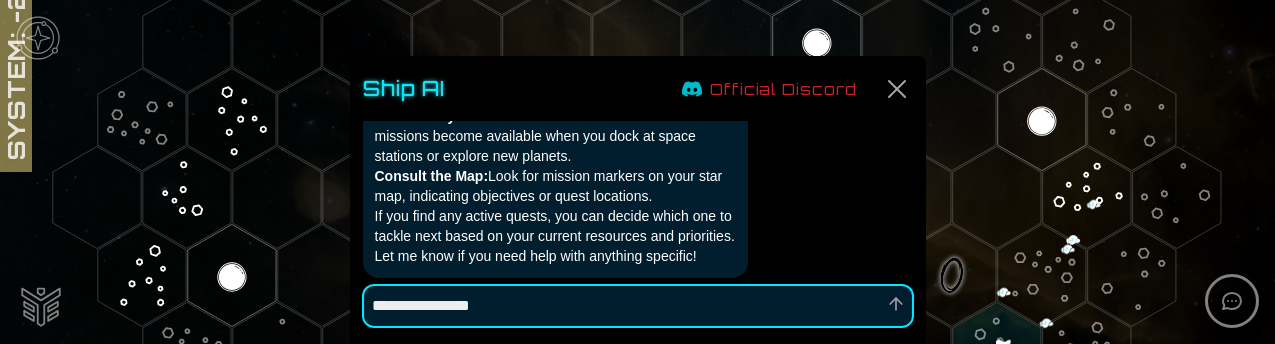 type on "*" 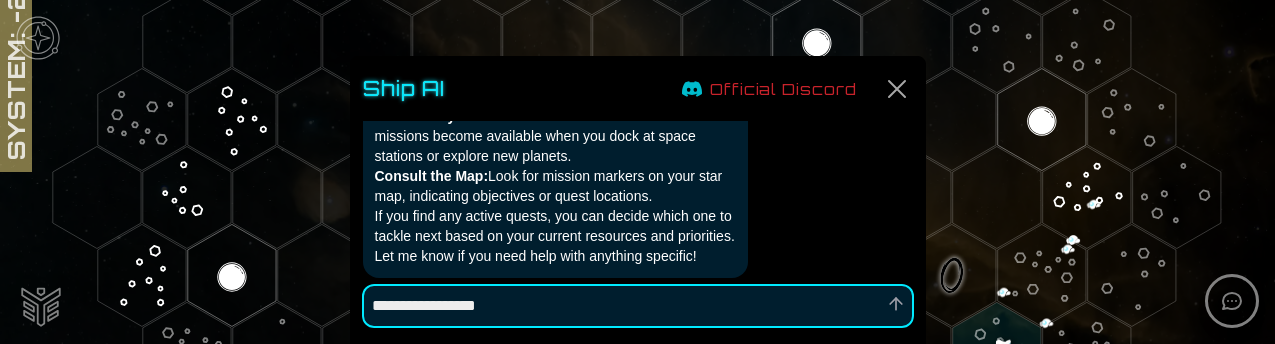 type on "*" 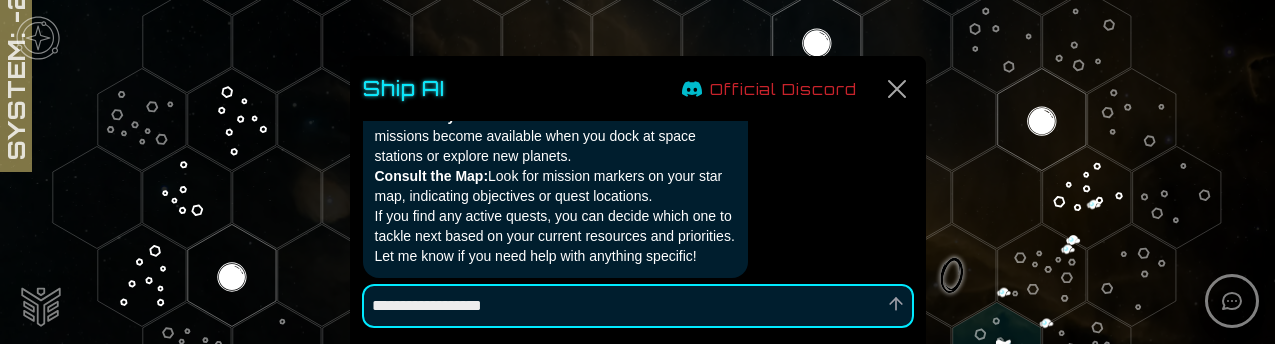 type on "*" 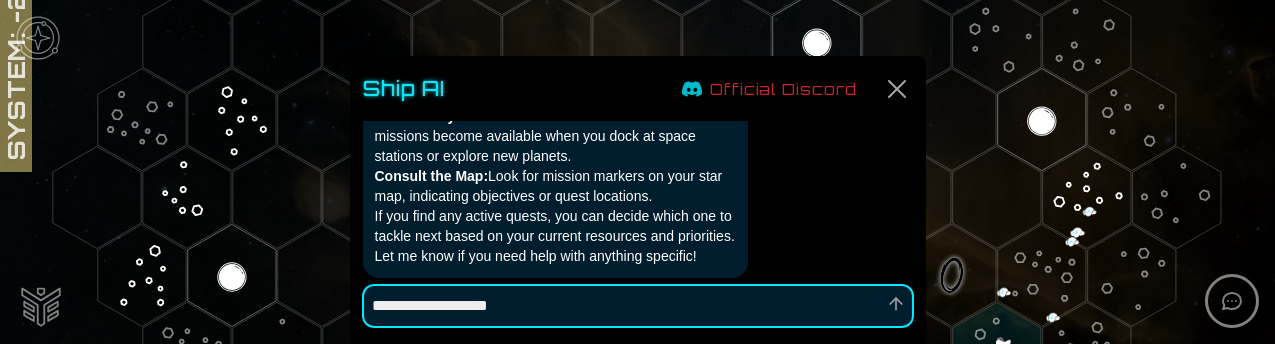 type on "*" 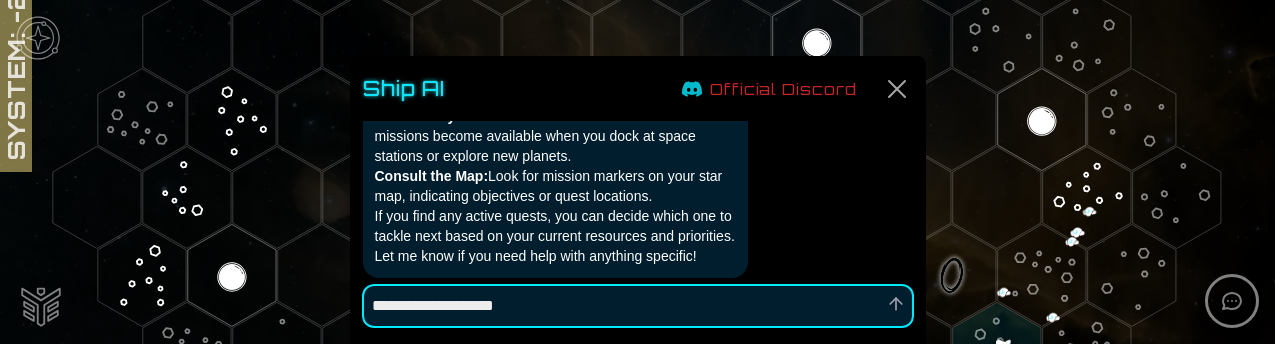 type on "*" 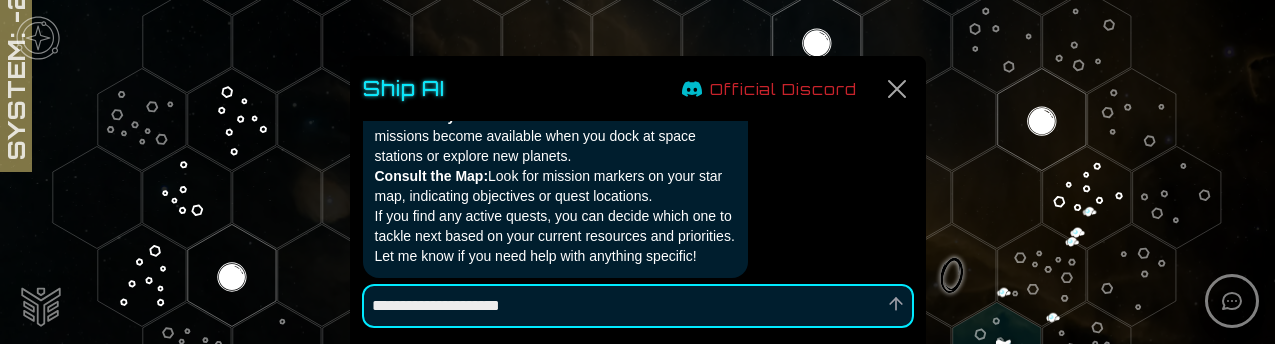 type on "*" 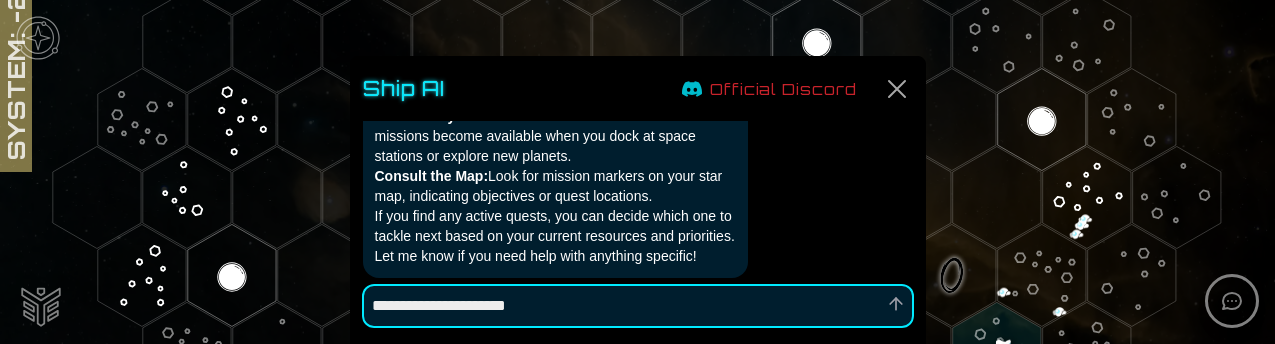type on "*" 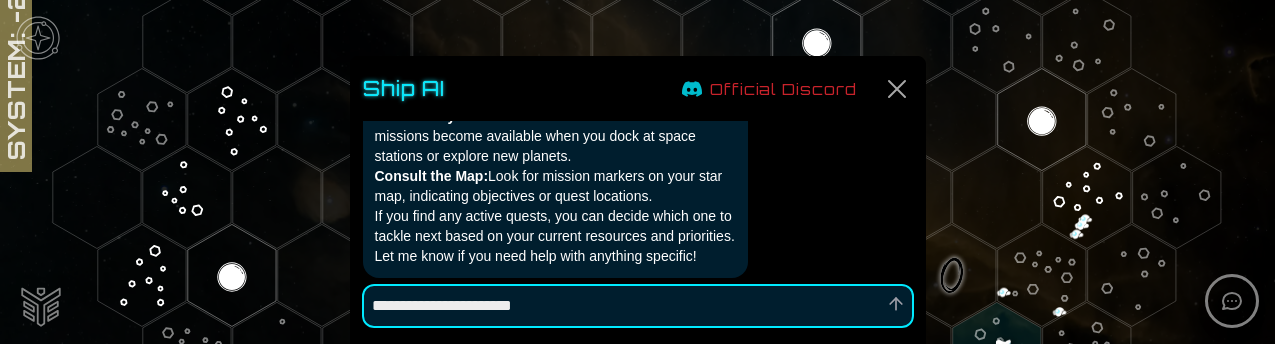 type on "*" 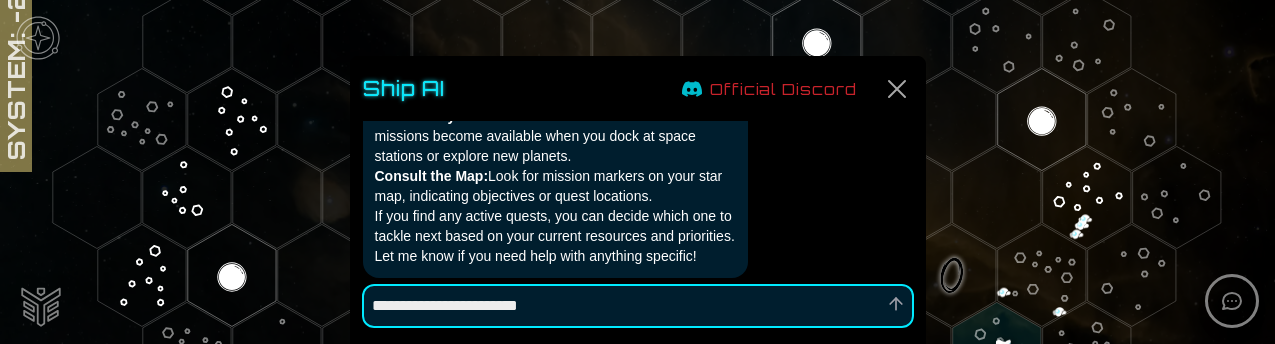 type 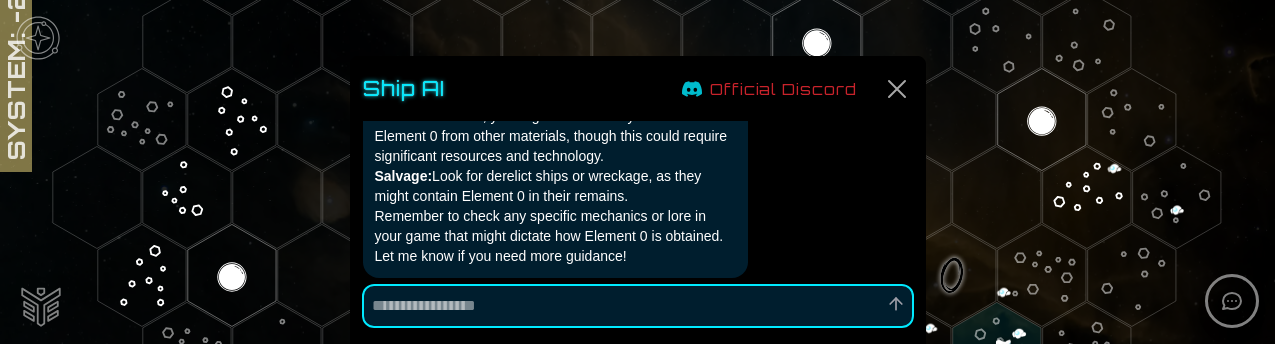scroll, scrollTop: 8959, scrollLeft: 0, axis: vertical 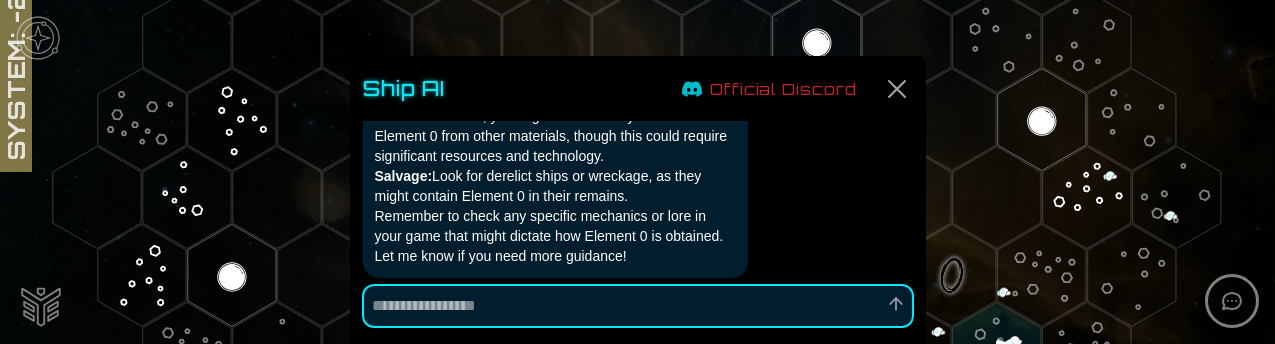 type on "*" 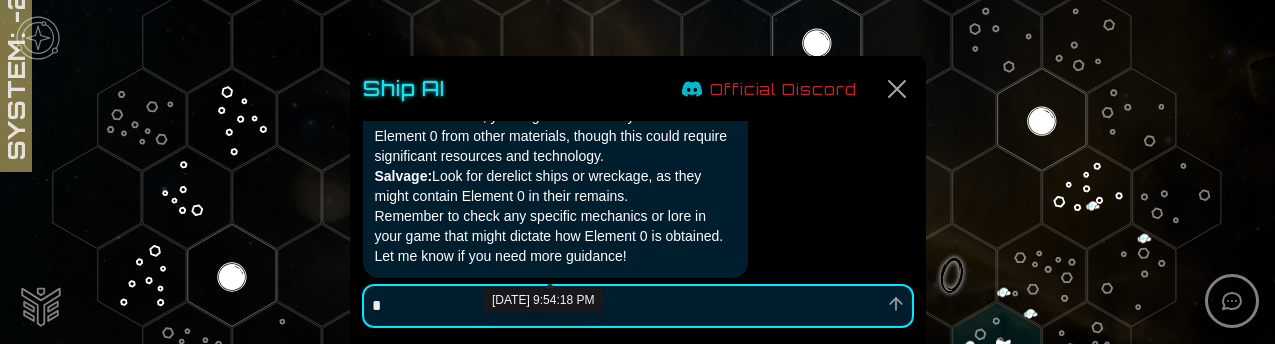 type on "*" 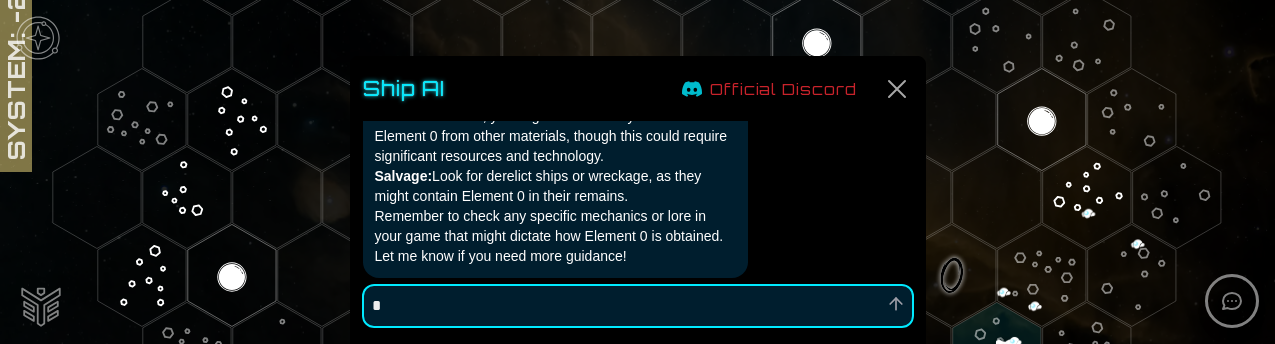 type 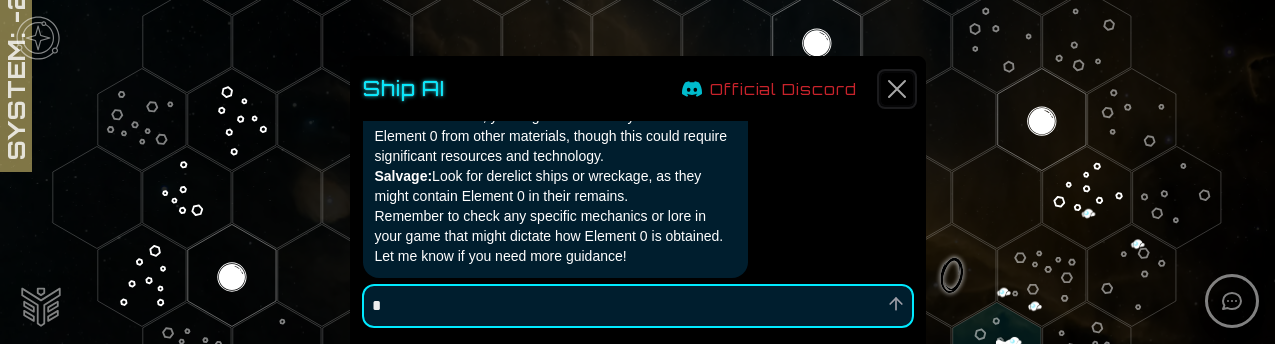 click 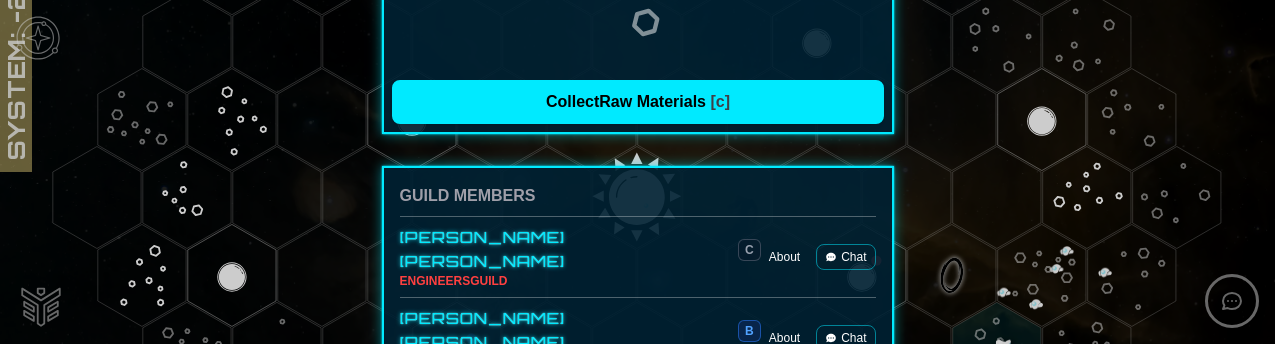 scroll, scrollTop: 610, scrollLeft: 0, axis: vertical 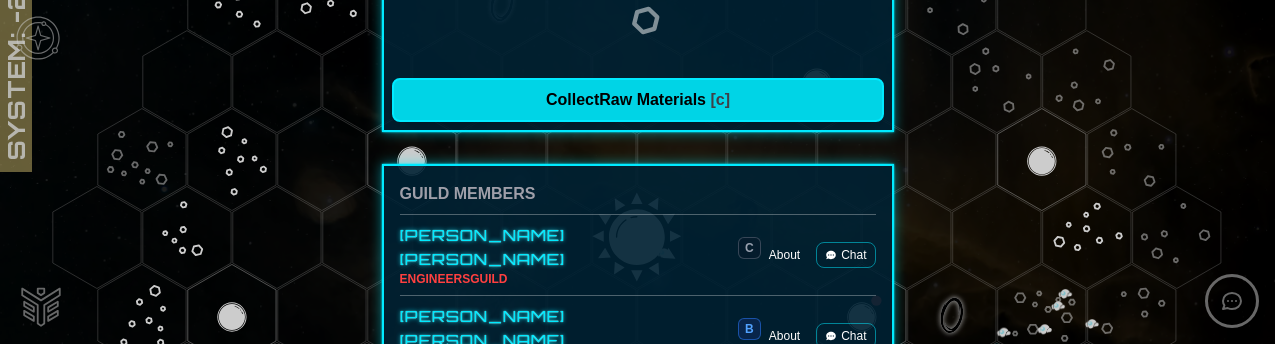 click on "Collect  Raw Materials   [c]" at bounding box center [638, 100] 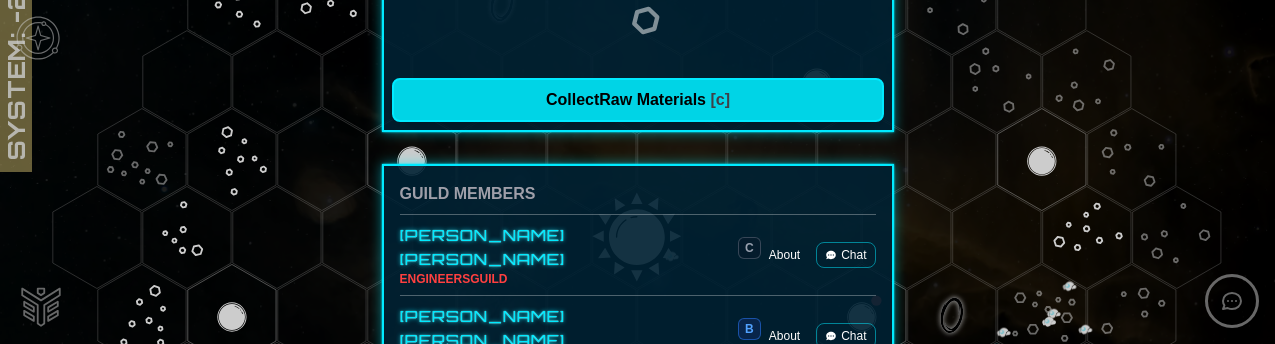 click on "Collect  Raw Materials   [c]" at bounding box center (638, 100) 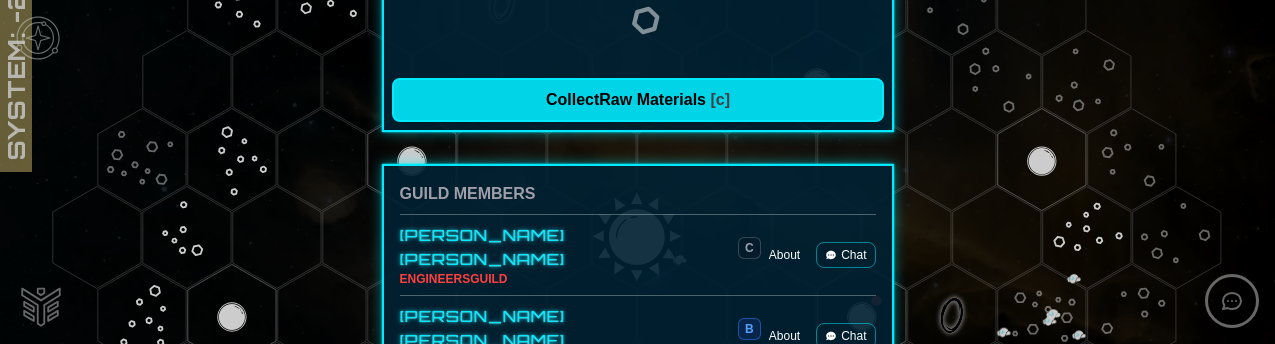 click on "Collect  Raw Materials   [c]" at bounding box center (638, 100) 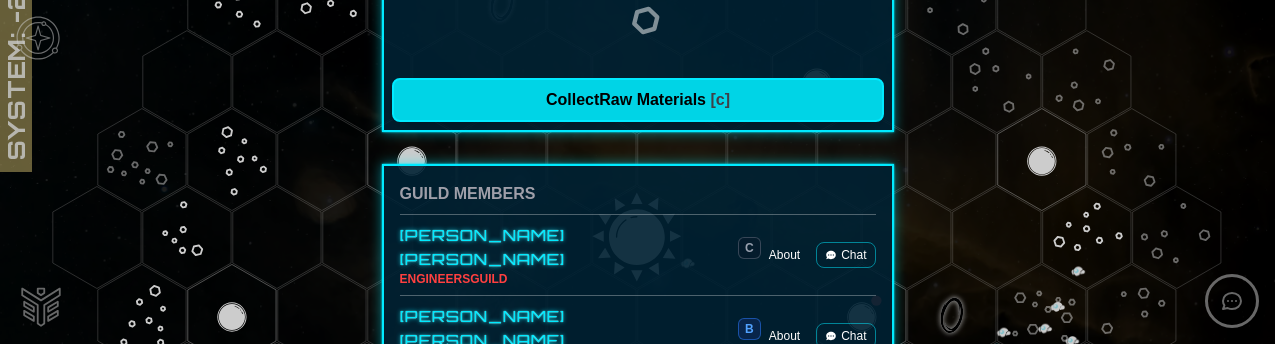 click on "Collect  Raw Materials   [c]" at bounding box center [638, 100] 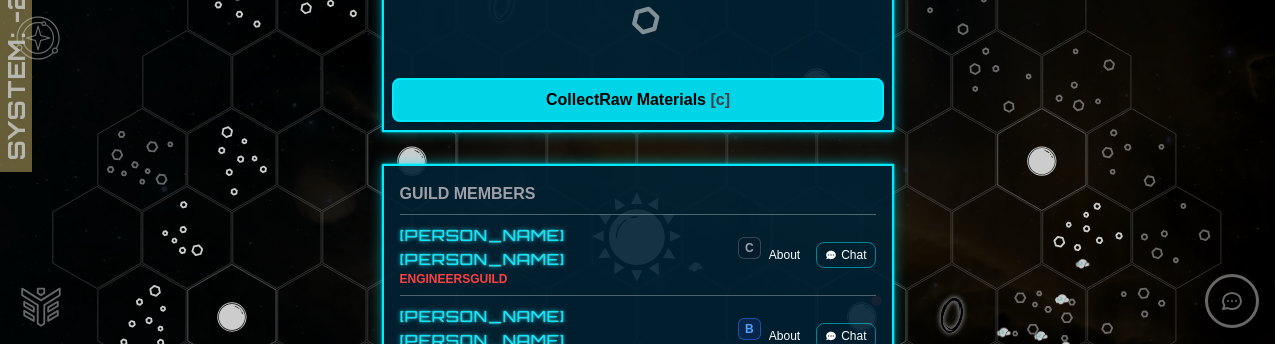 click on "Collect  Raw Materials   [c]" at bounding box center (638, 100) 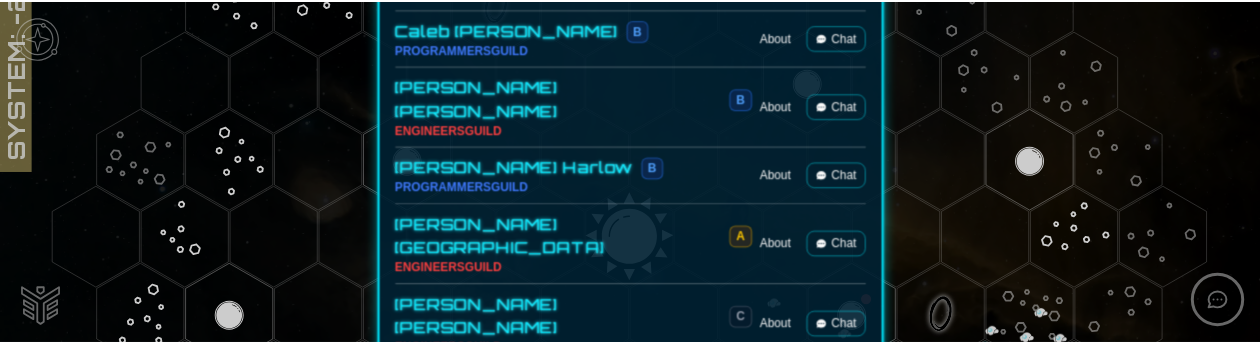 scroll, scrollTop: 2177, scrollLeft: 0, axis: vertical 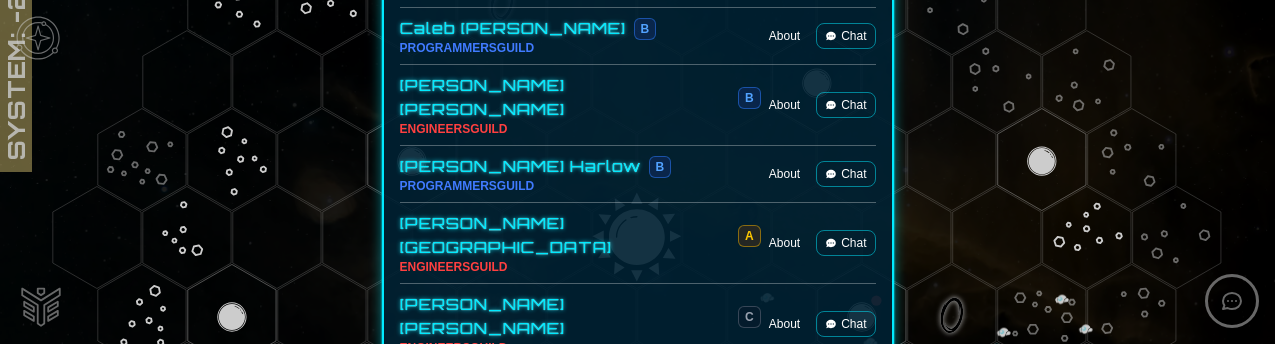 click on "Chat" at bounding box center [845, 474] 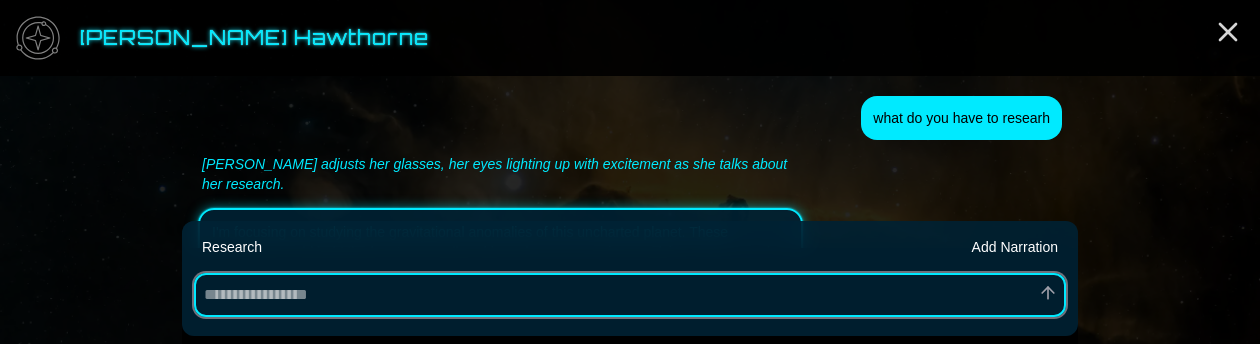 click at bounding box center [630, 295] 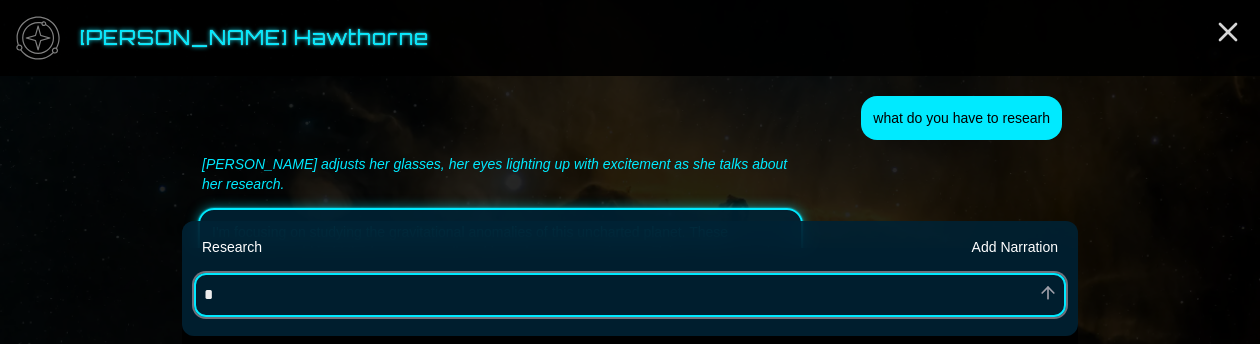 type on "*" 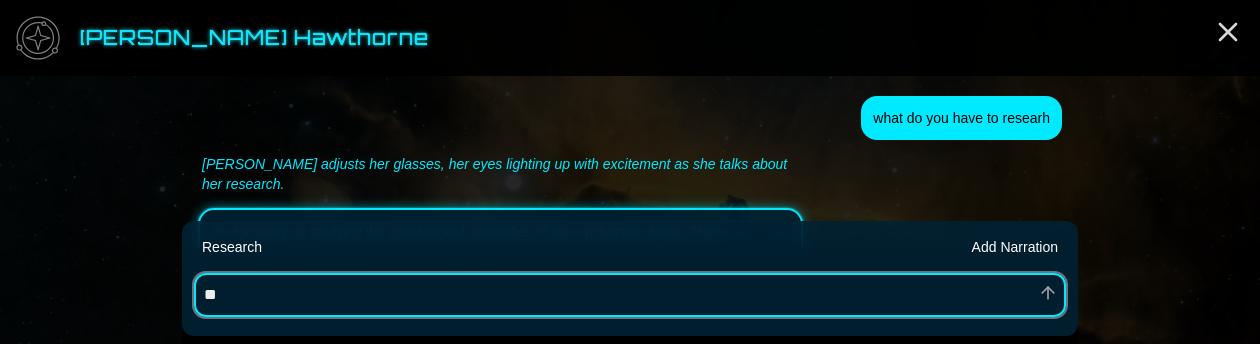 type on "*" 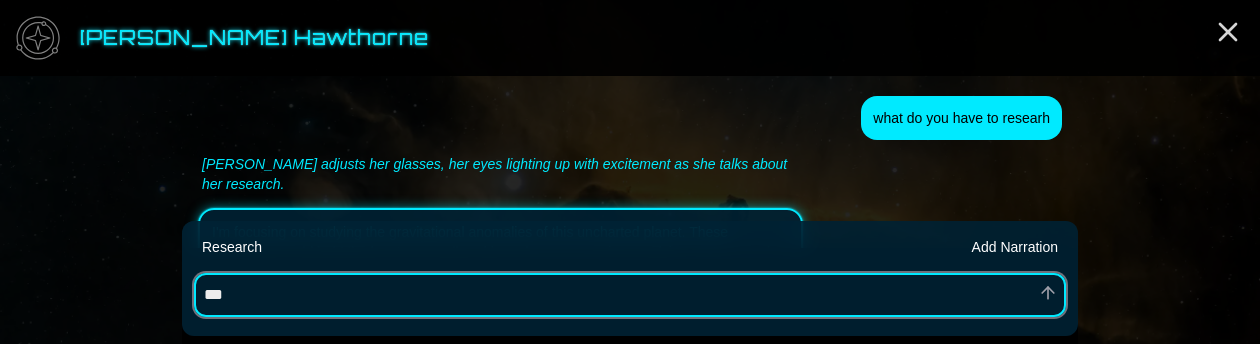 type on "*" 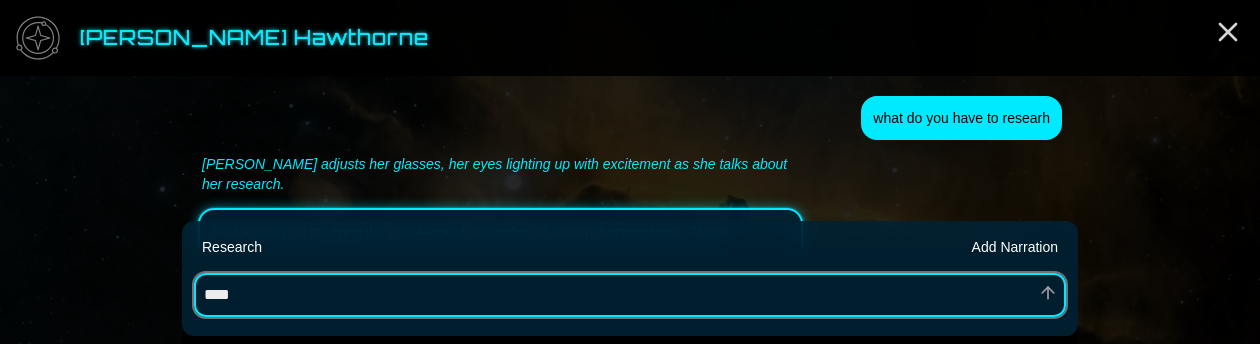 type on "*" 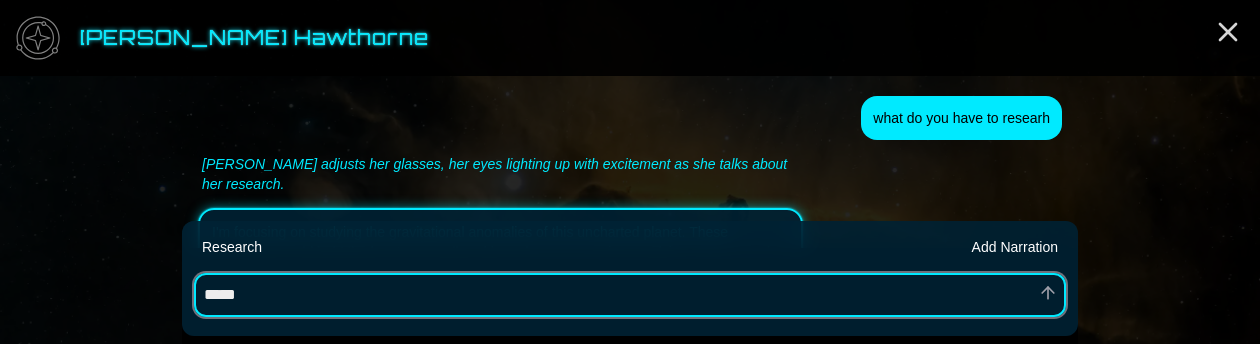 type on "*" 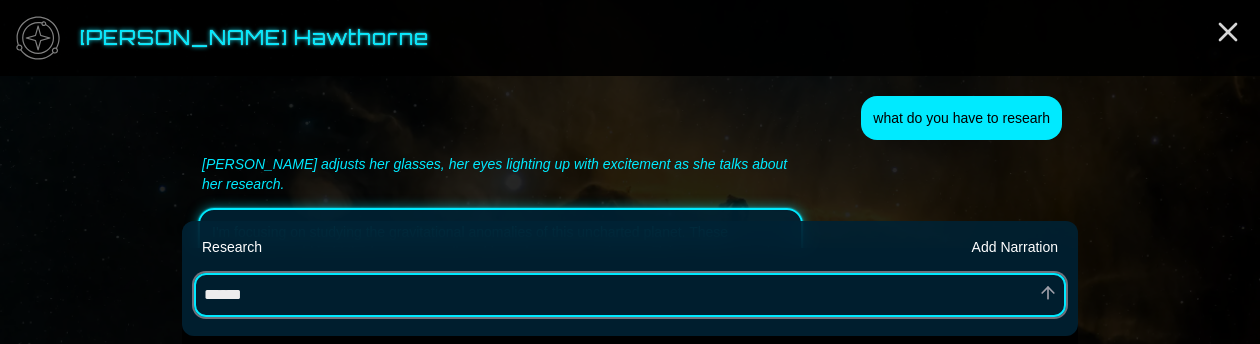 type on "*" 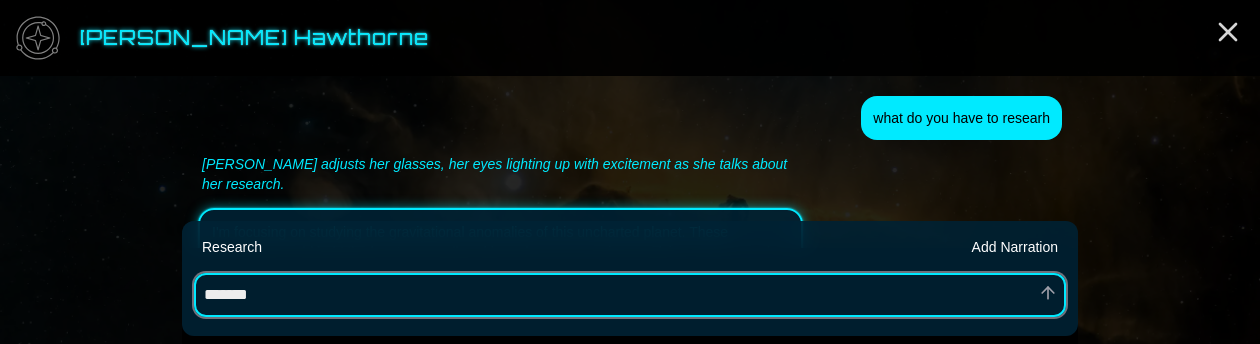 type on "*" 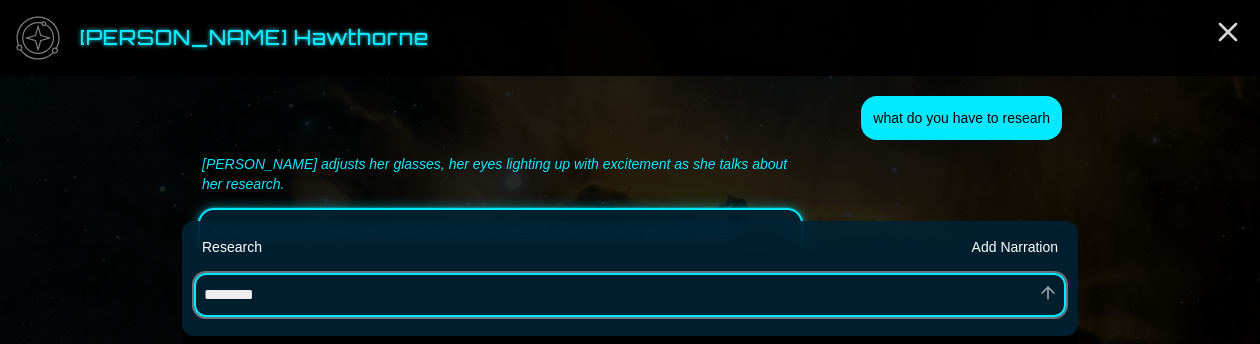type on "*" 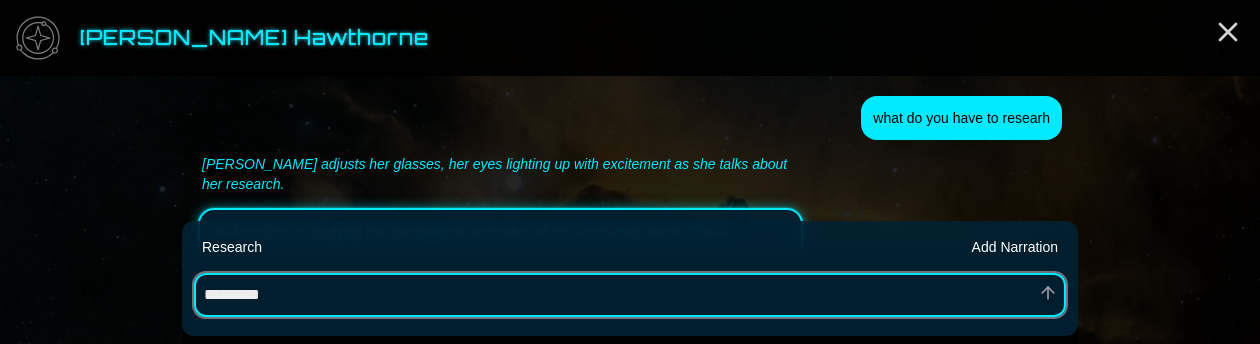 type on "*" 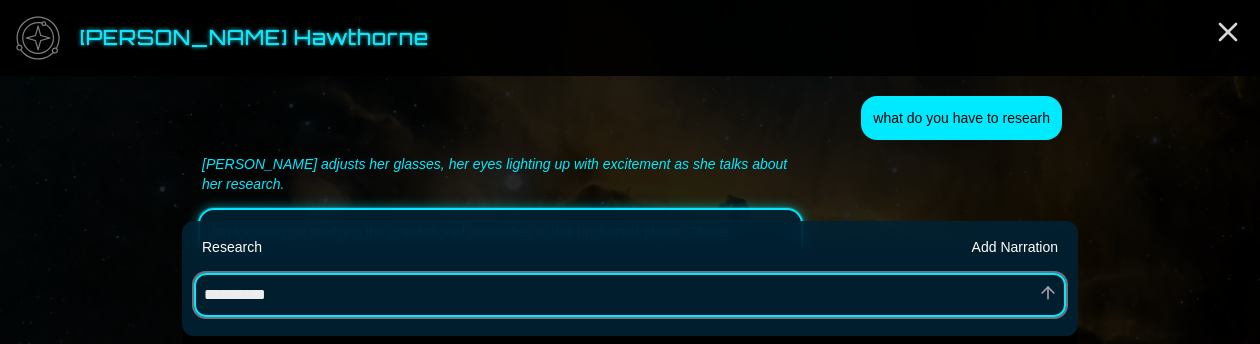type on "*" 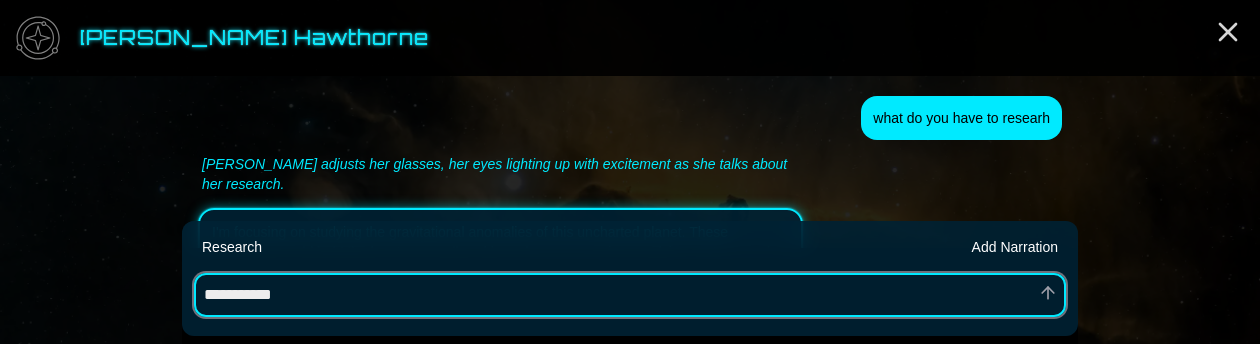 type on "*" 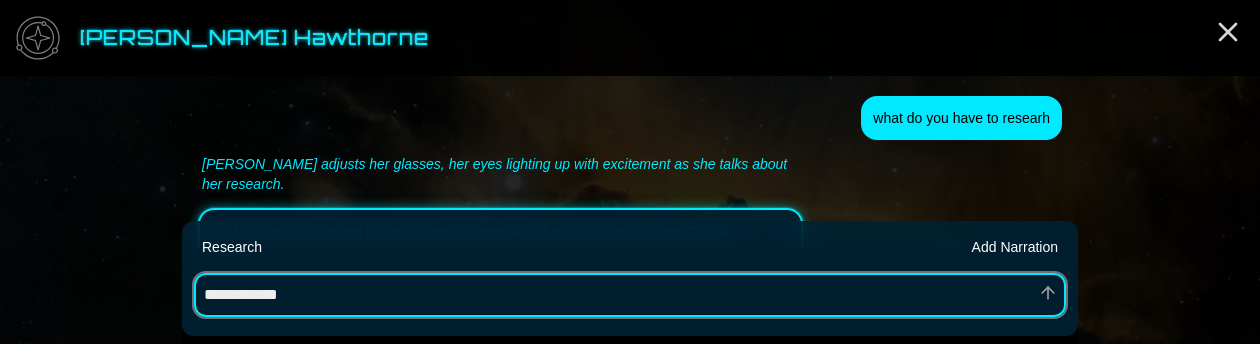 type on "*" 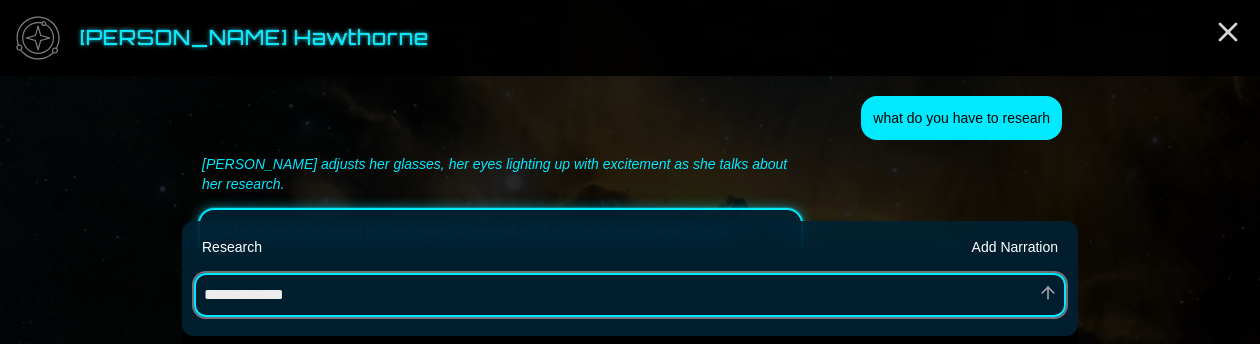 type on "*" 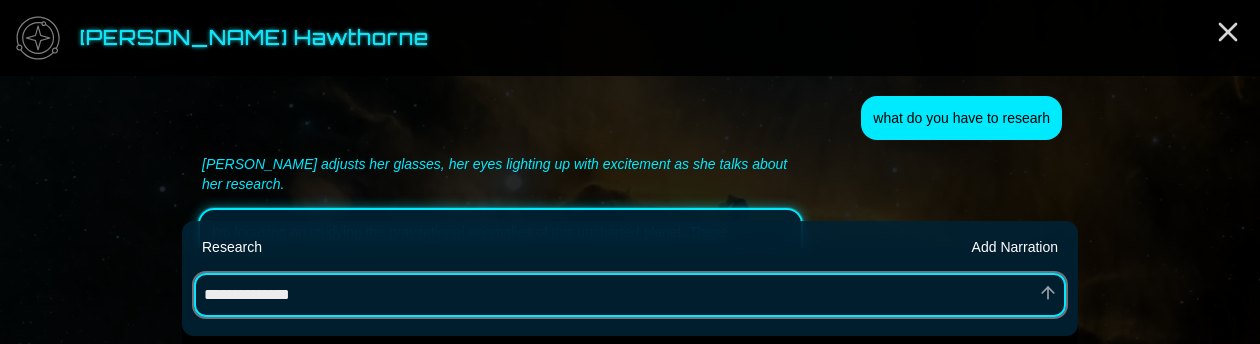 type on "*" 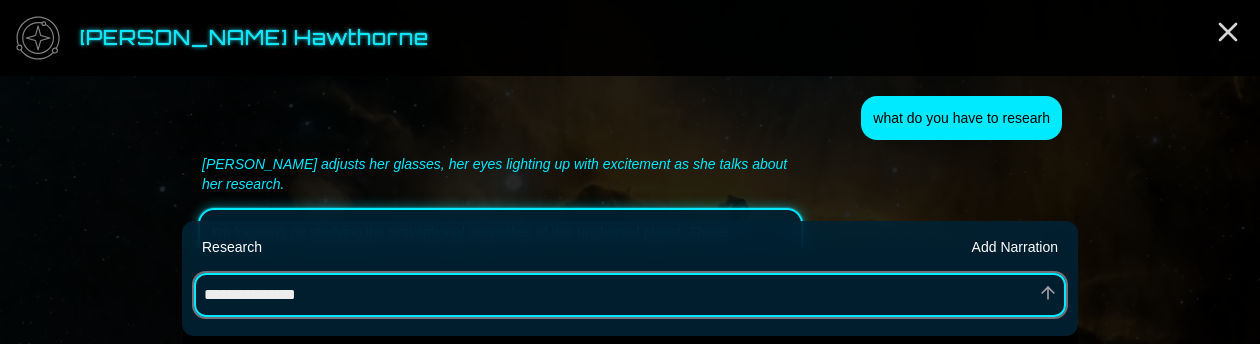 type on "*" 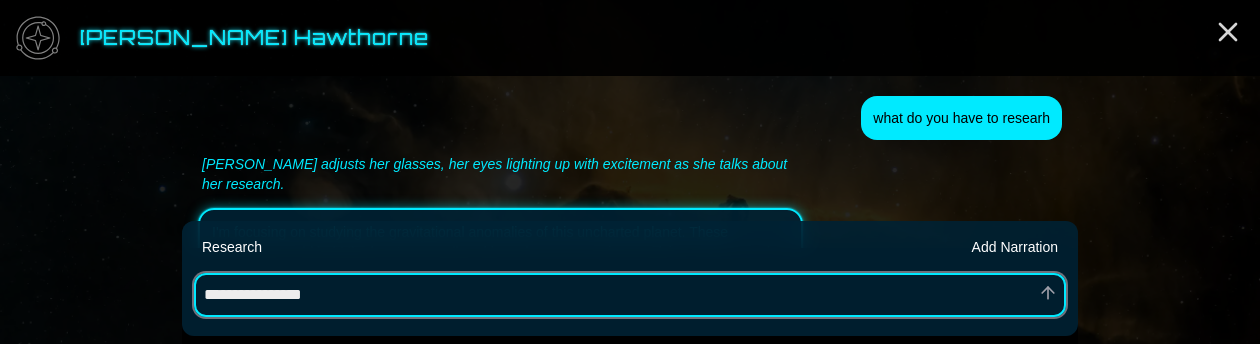 type on "*" 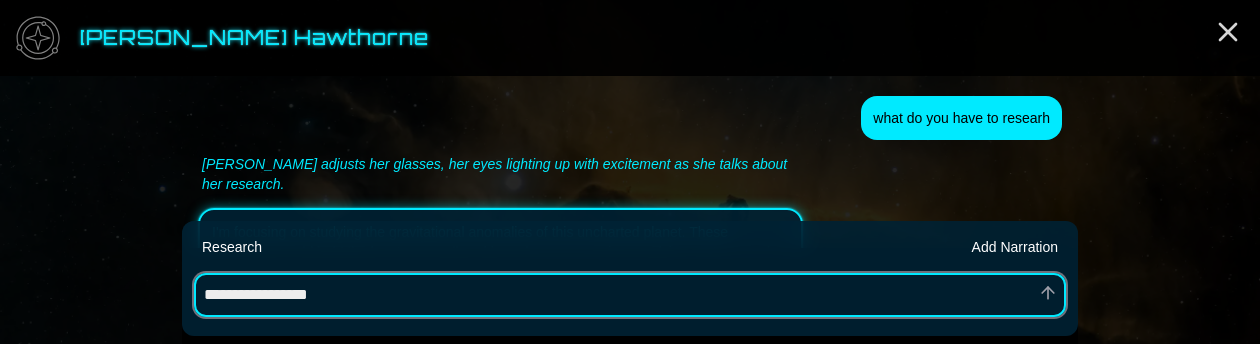 type on "*" 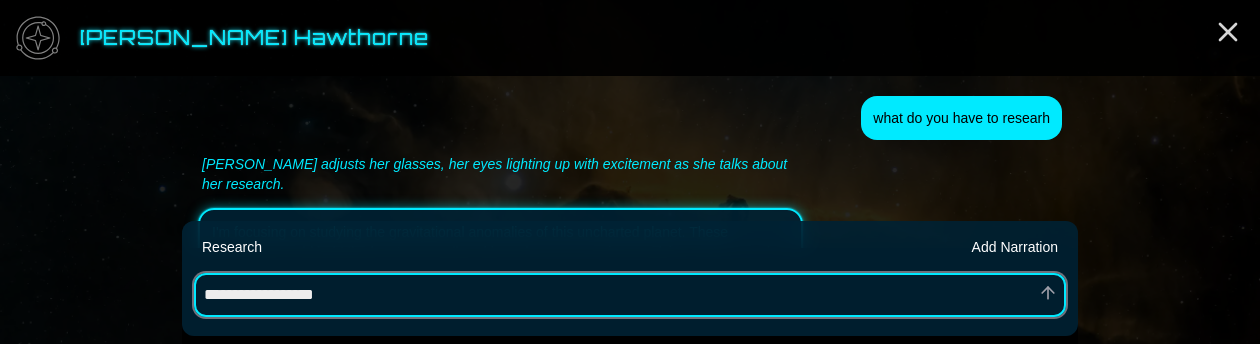 type on "*" 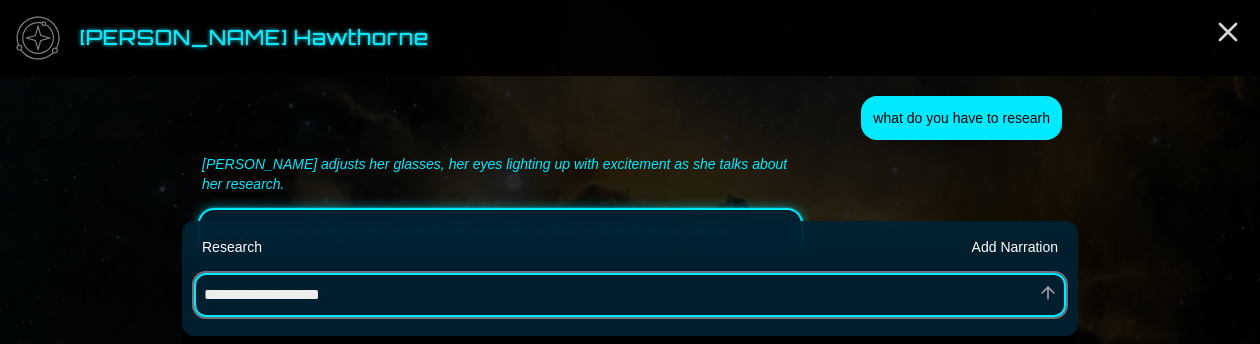 type on "*" 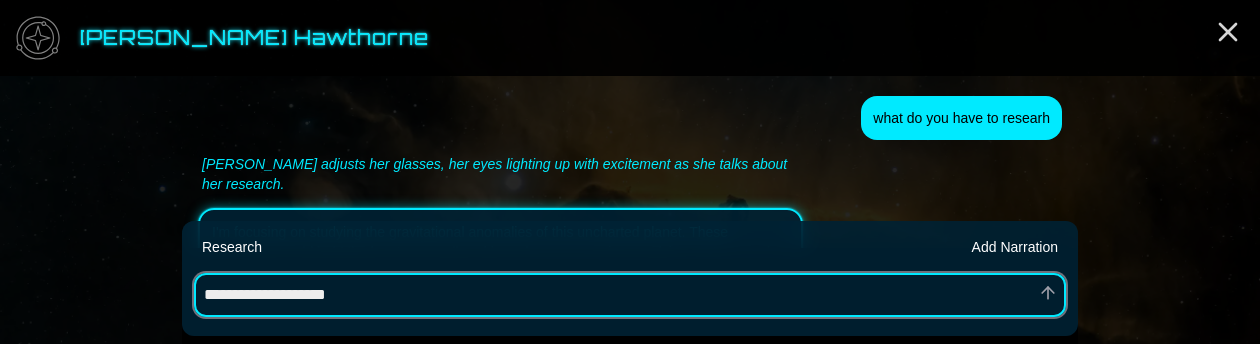 type on "*" 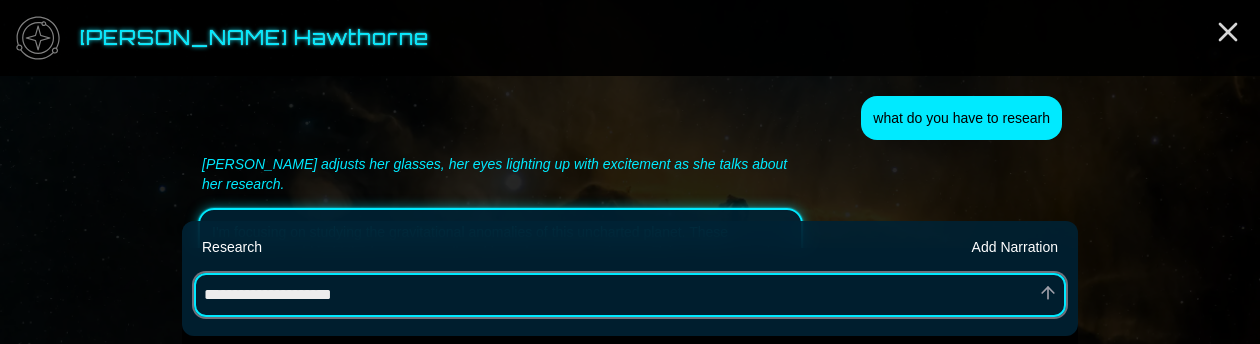 type on "*" 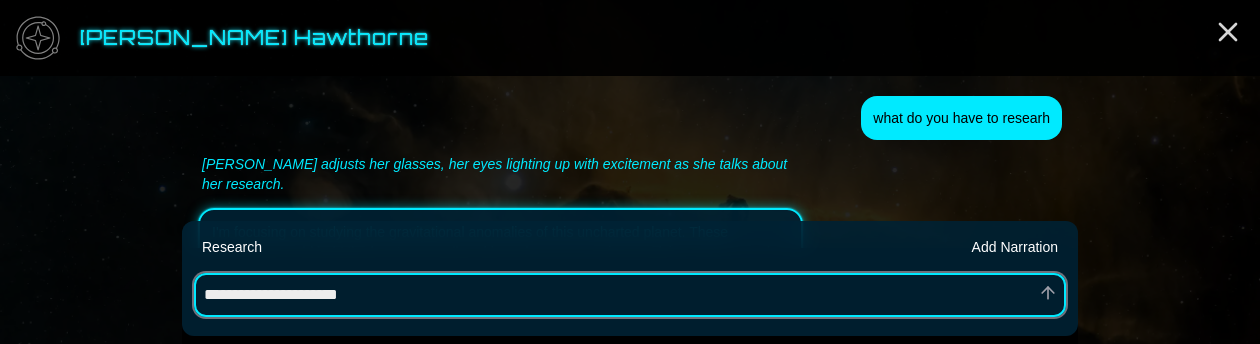 type on "*" 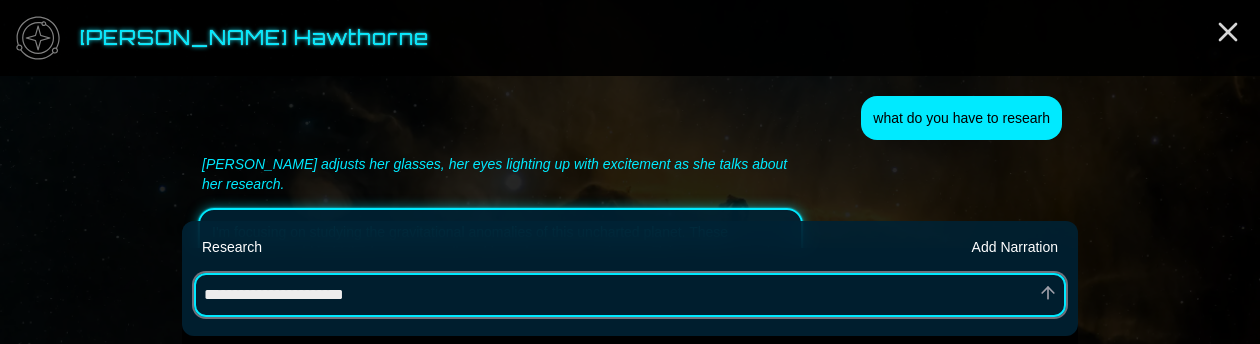type on "*" 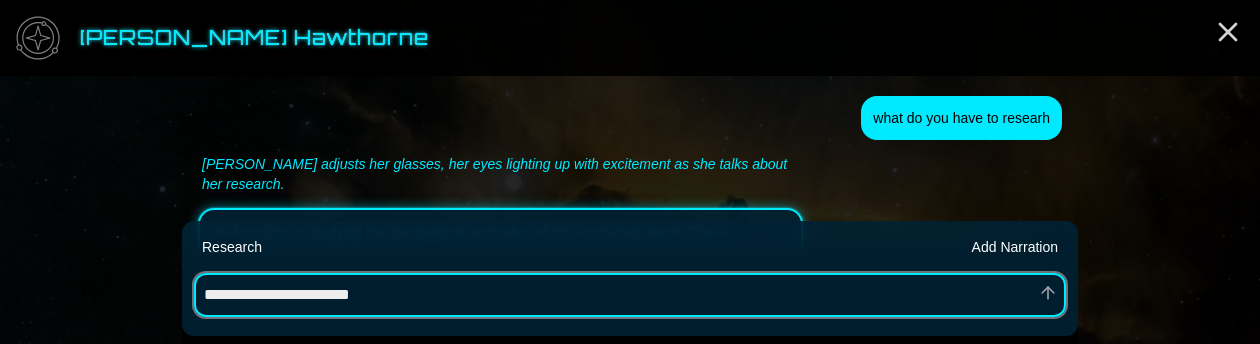 type on "*" 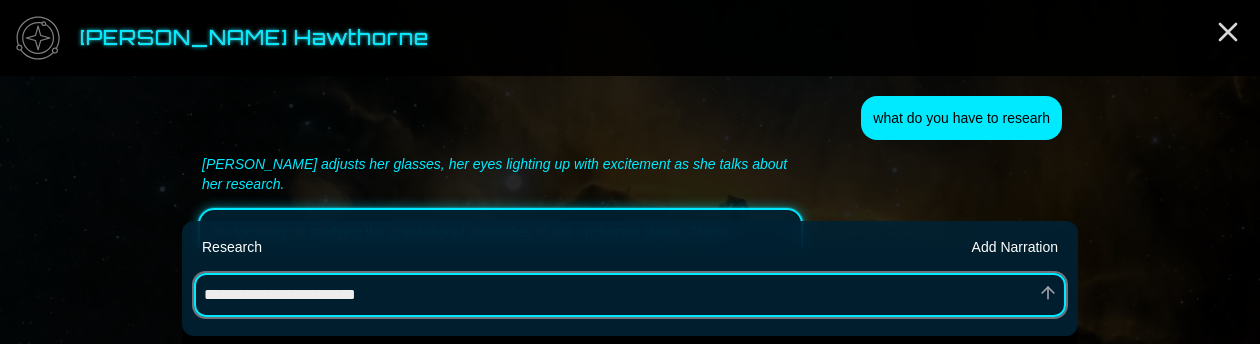 type on "*" 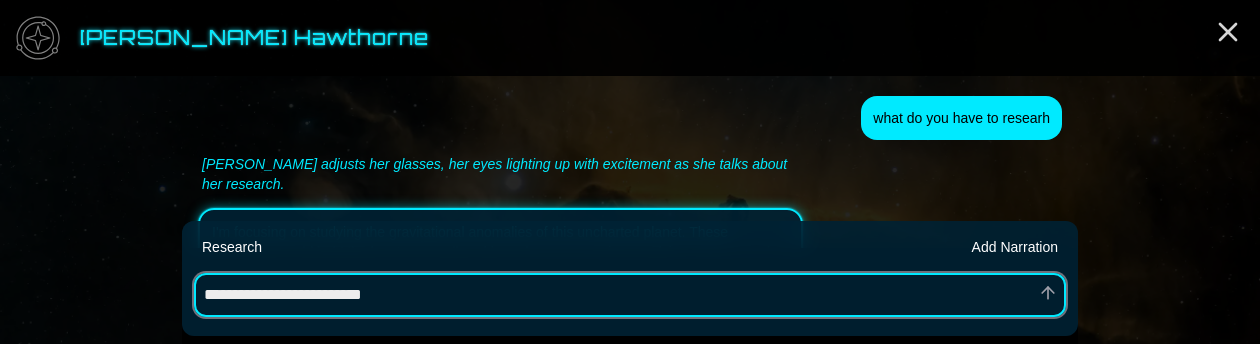 type on "*" 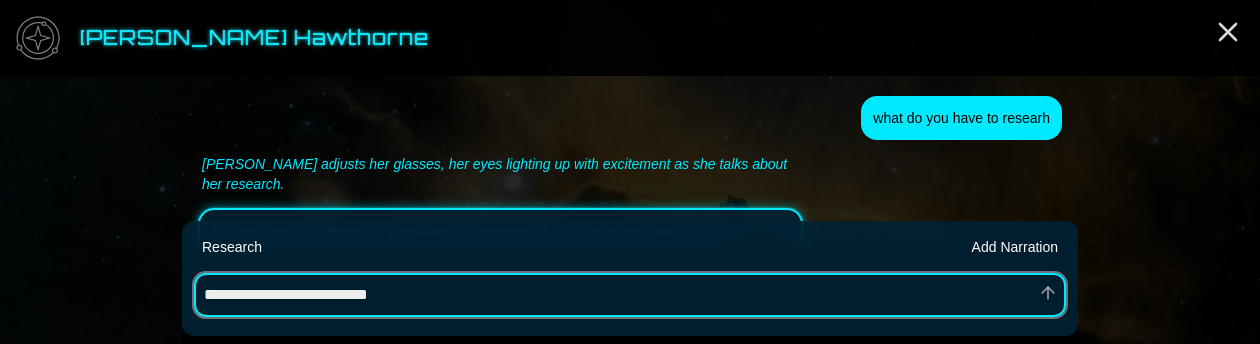type on "*" 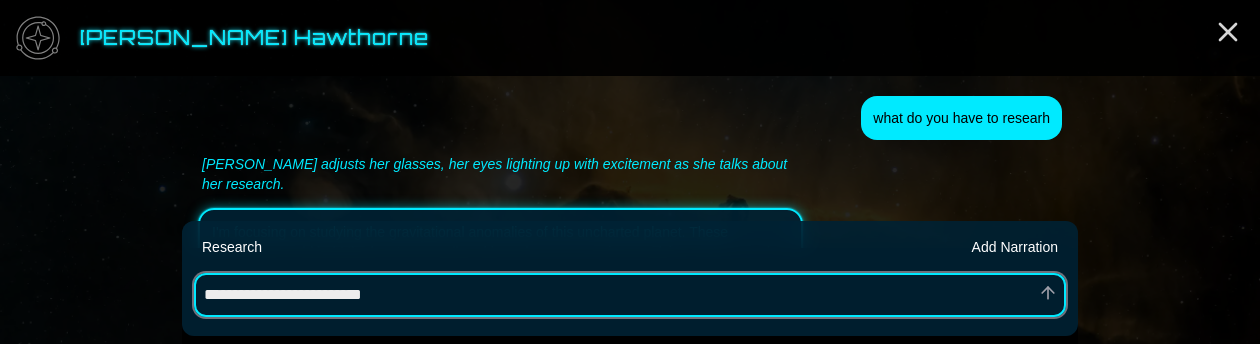 type on "*" 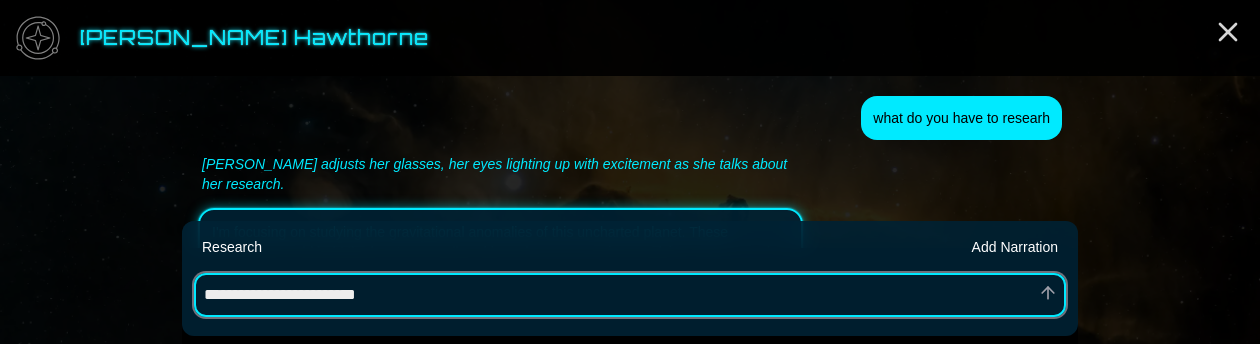 type on "*" 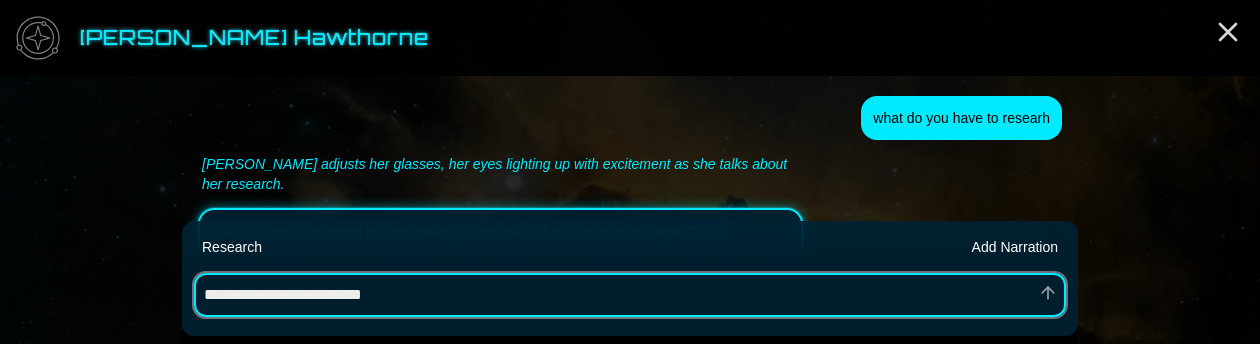 type on "*" 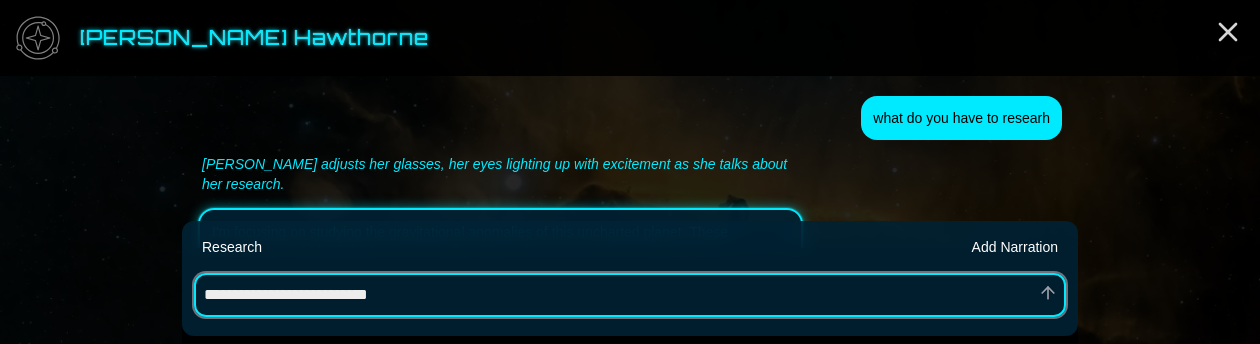 type on "*" 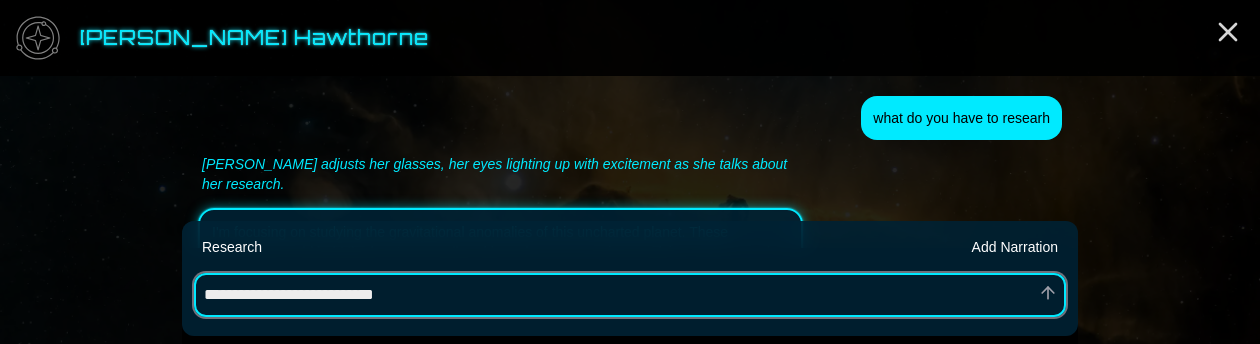 type on "*" 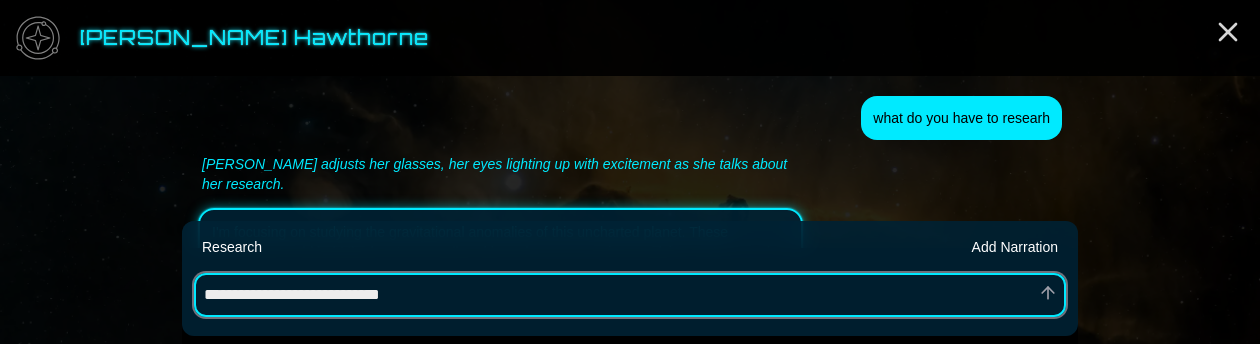 type on "*" 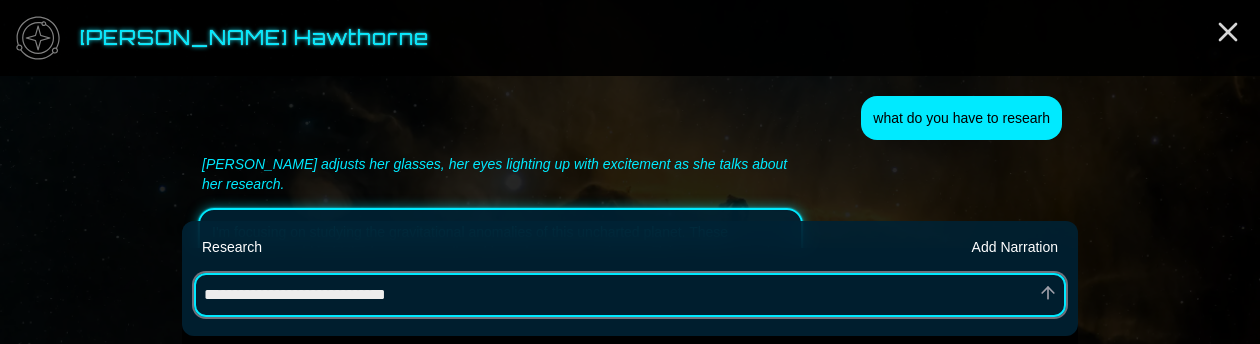 type on "*" 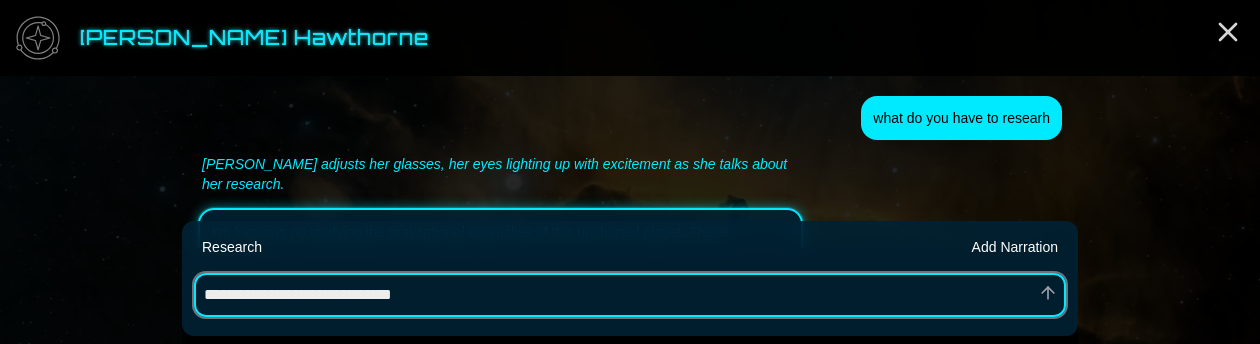 type on "*" 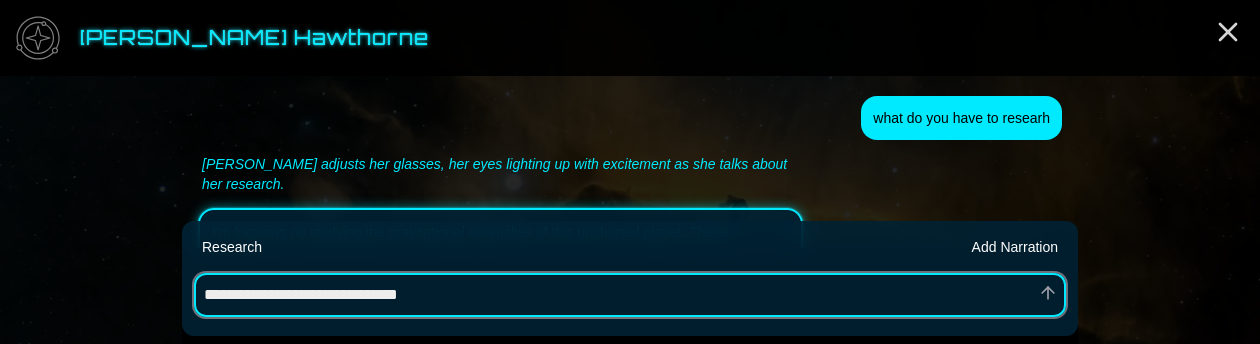 type on "*" 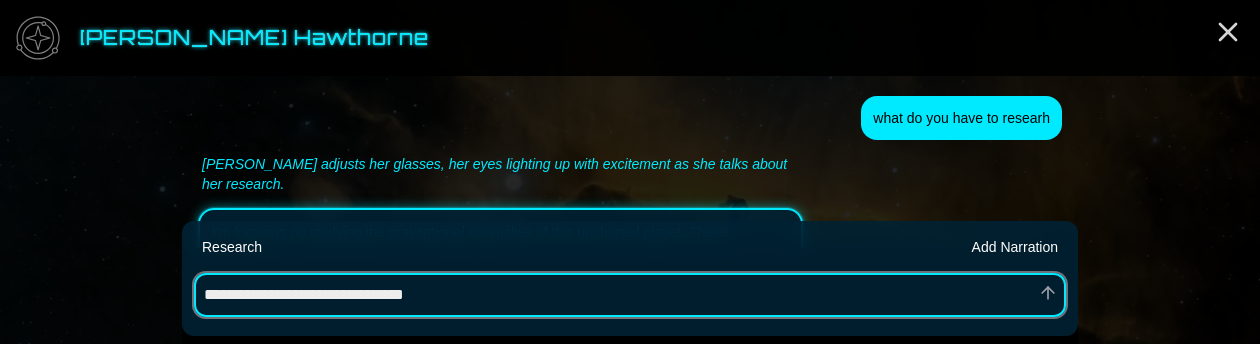 type on "*" 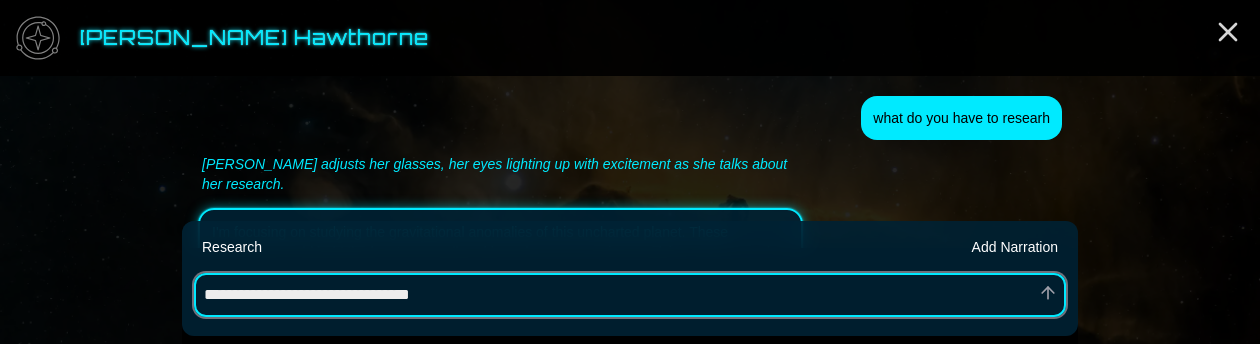 type on "*" 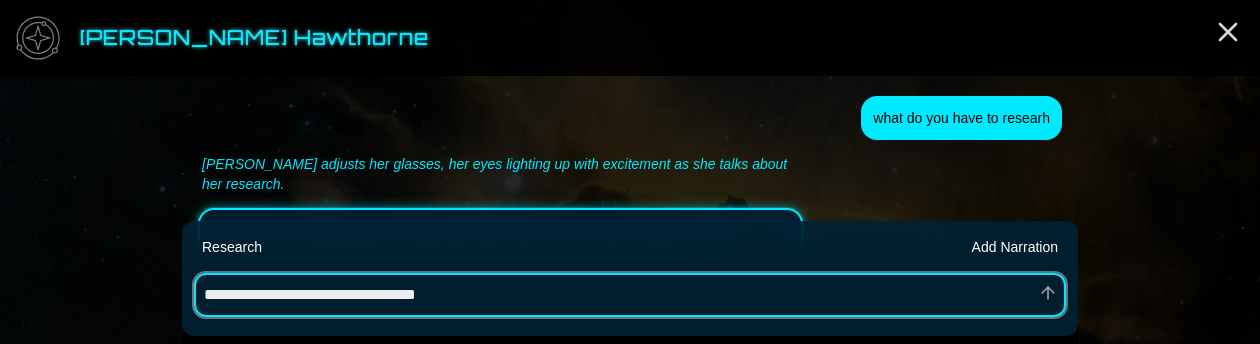 type on "*" 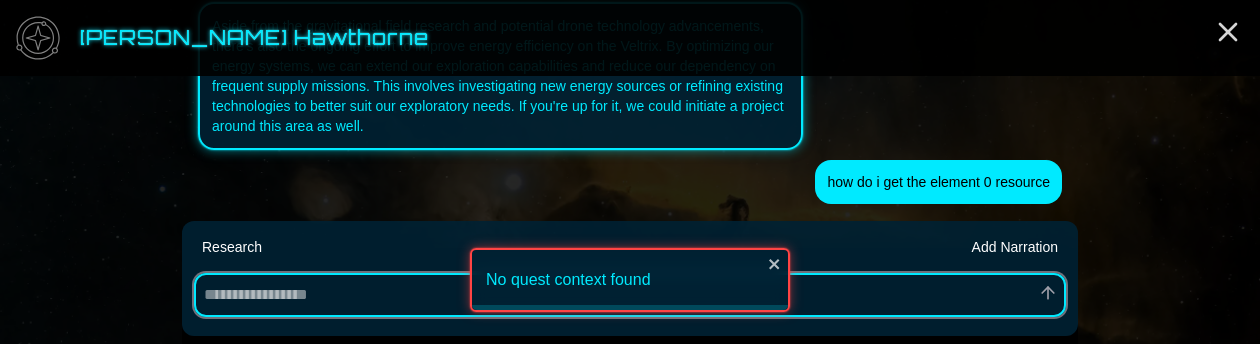 scroll, scrollTop: 1331, scrollLeft: 0, axis: vertical 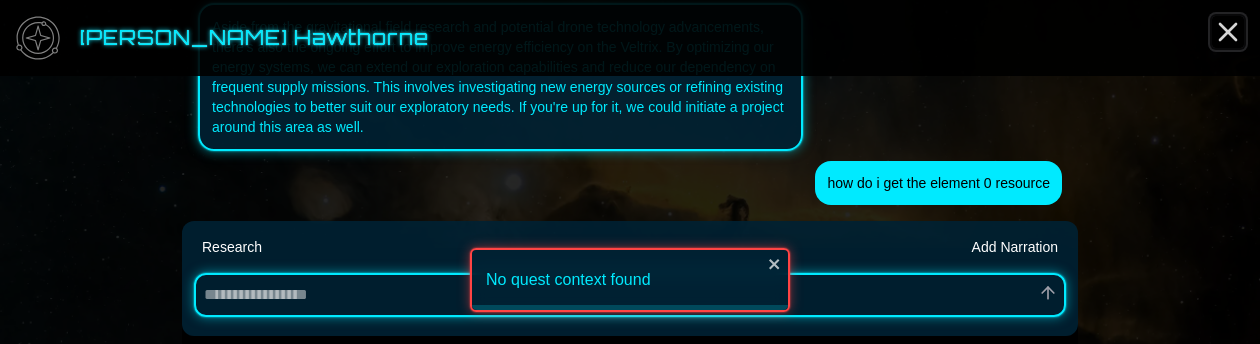 click 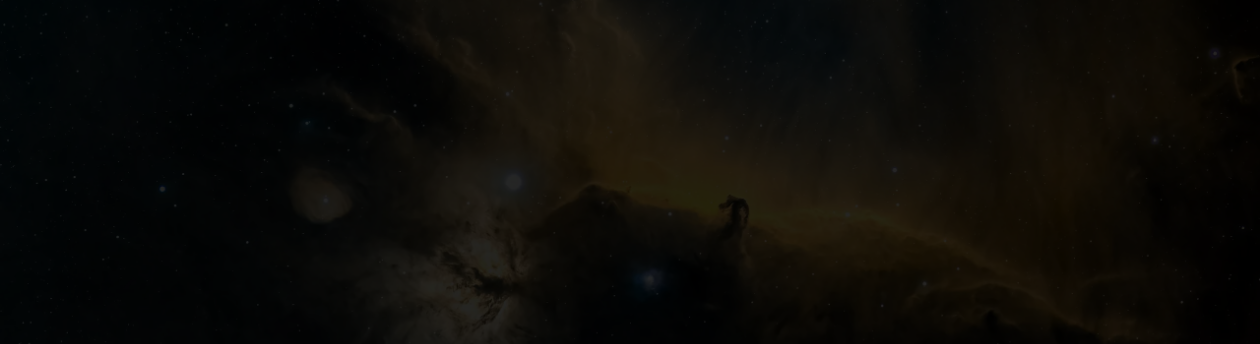 type on "*" 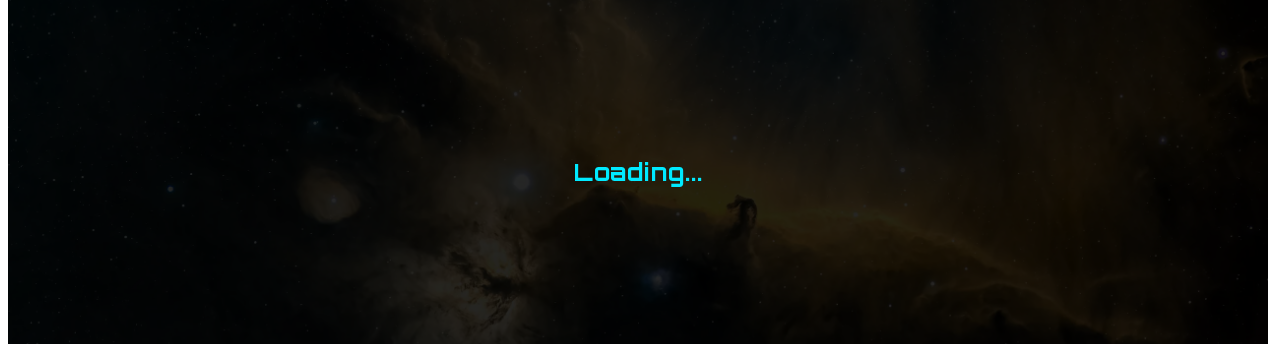 scroll, scrollTop: 0, scrollLeft: 0, axis: both 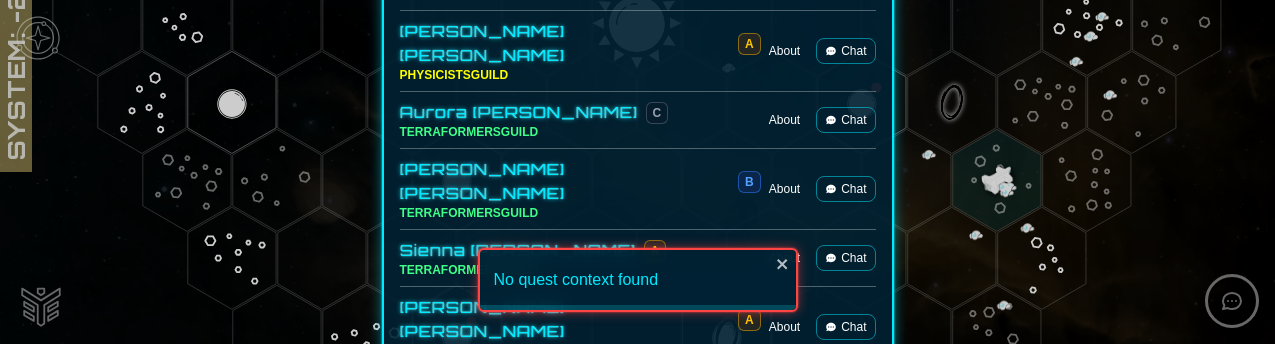 click on "Waiting" at bounding box center (494, 729) 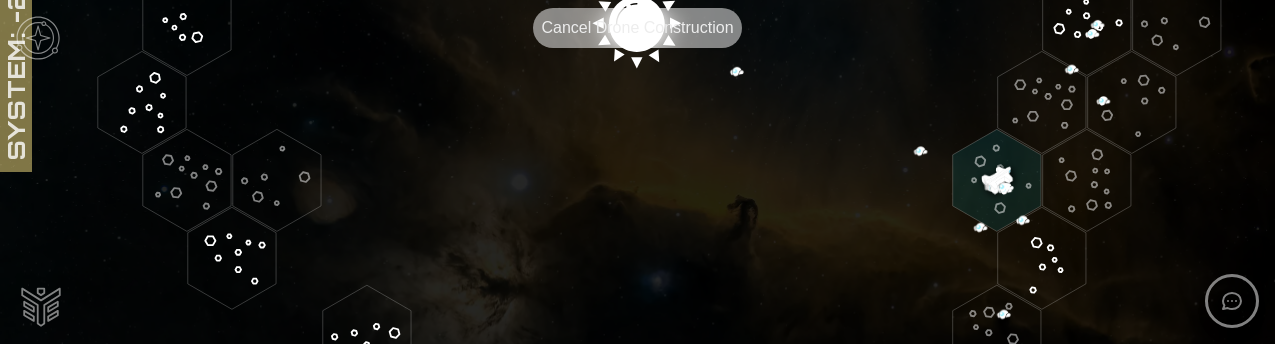 click on "Cancel Drone Construction" at bounding box center (637, 28) 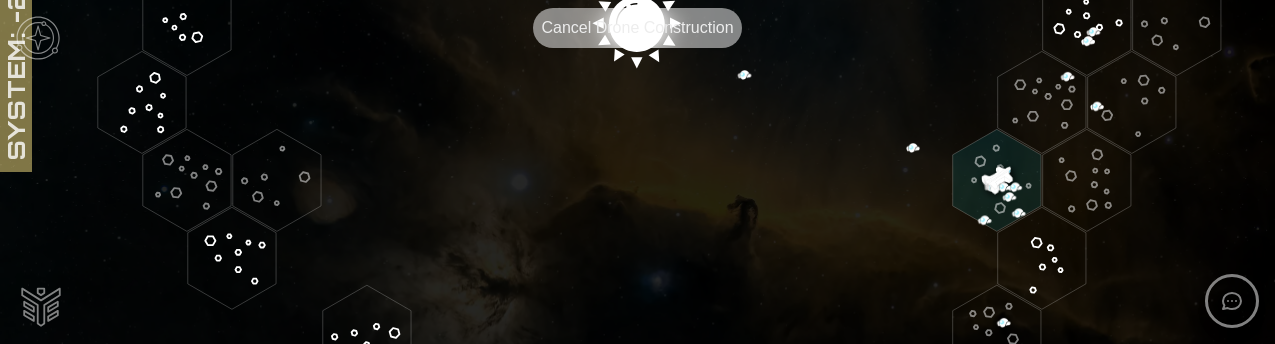 click 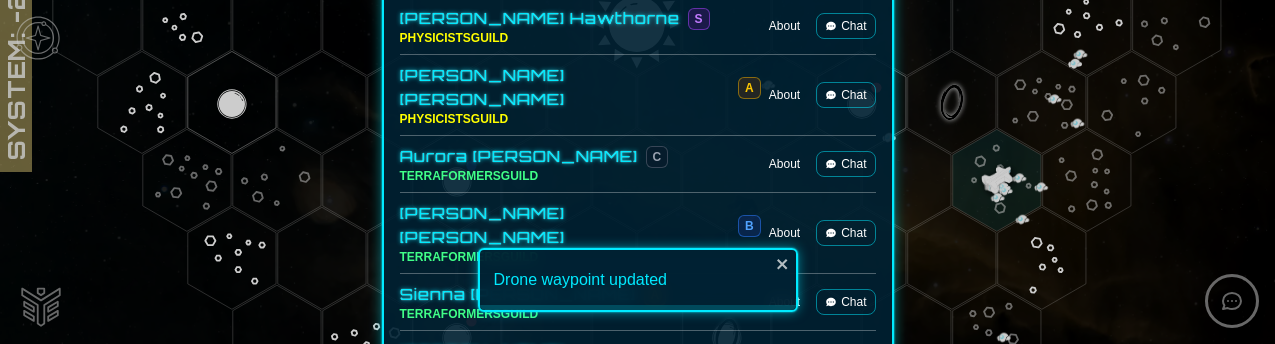 scroll, scrollTop: 2706, scrollLeft: 0, axis: vertical 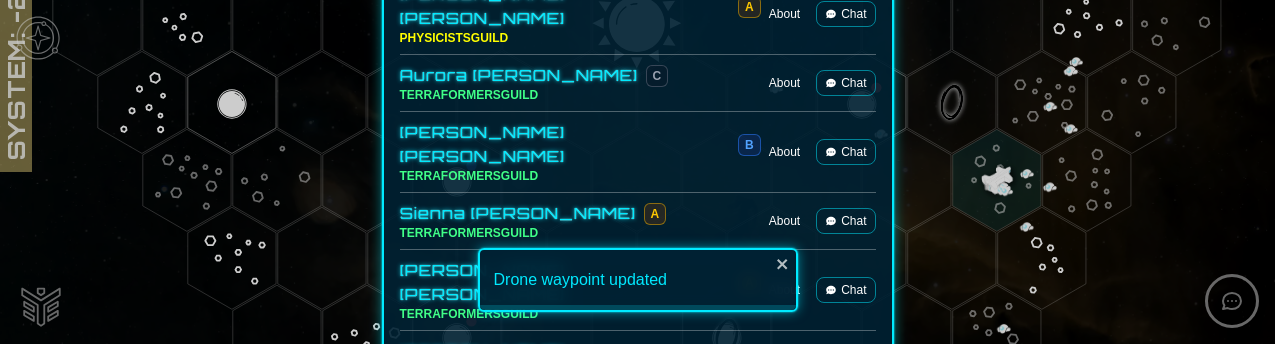 click on "Waiting" at bounding box center [581, 692] 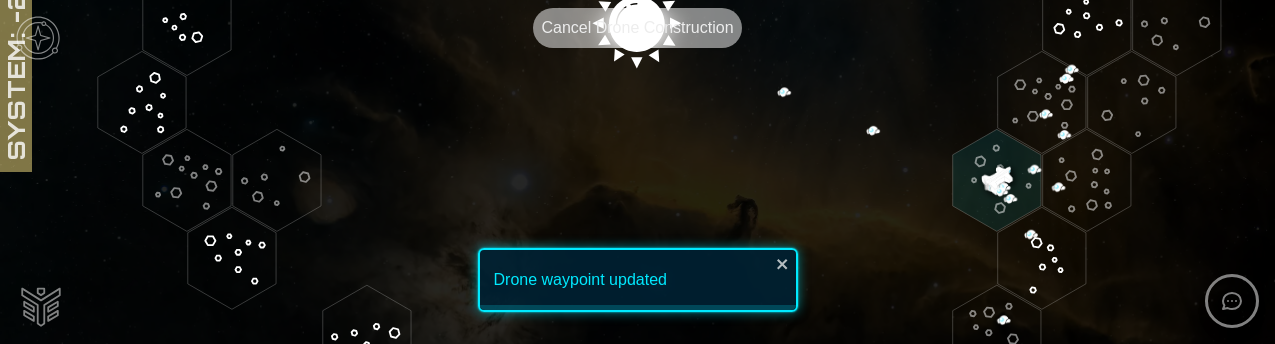click 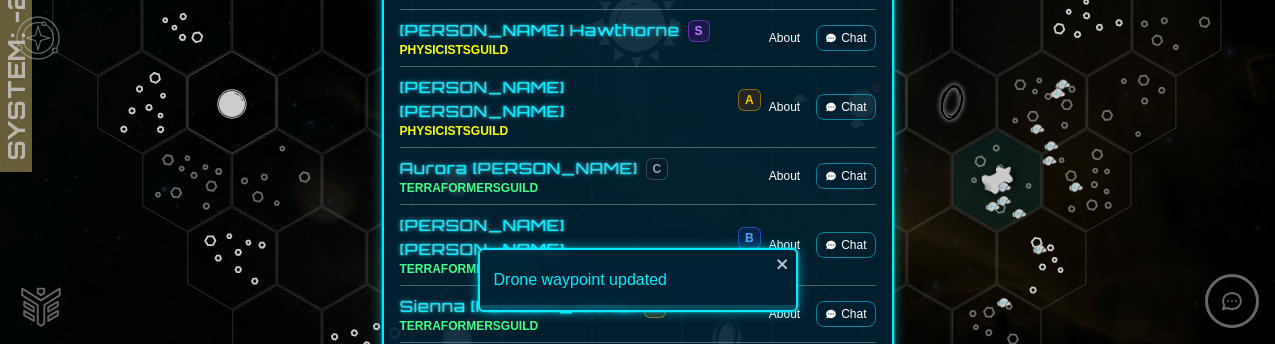scroll, scrollTop: 2653, scrollLeft: 0, axis: vertical 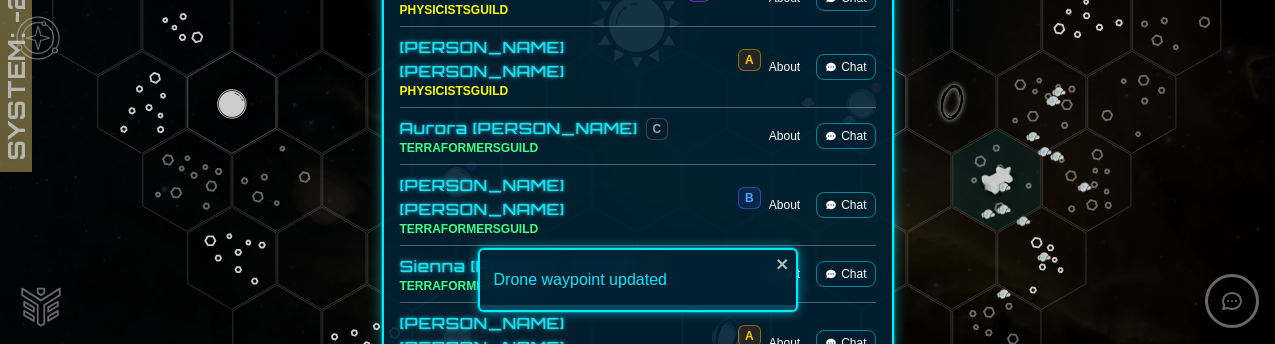 click on "Waiting" at bounding box center [667, 745] 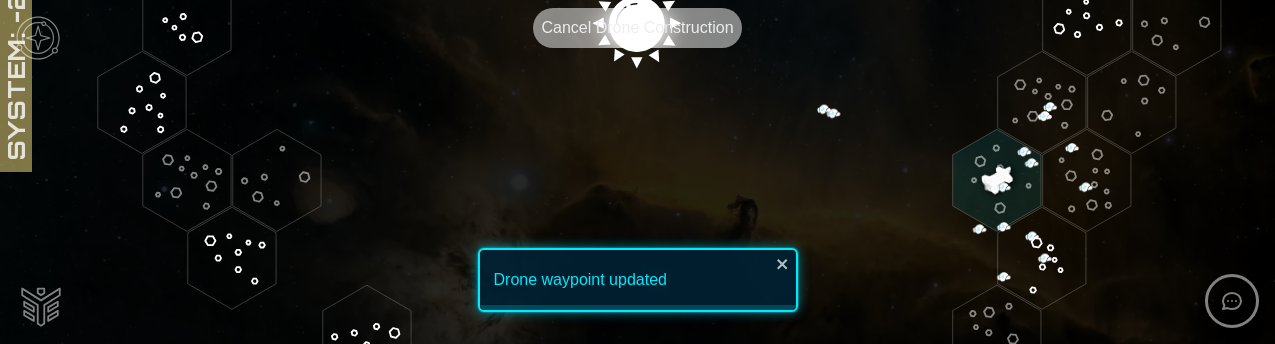 click 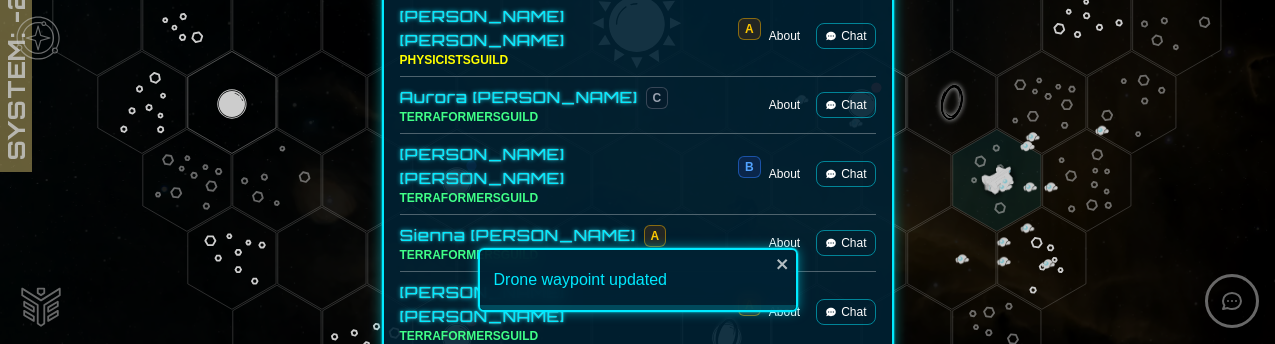 scroll, scrollTop: 2706, scrollLeft: 0, axis: vertical 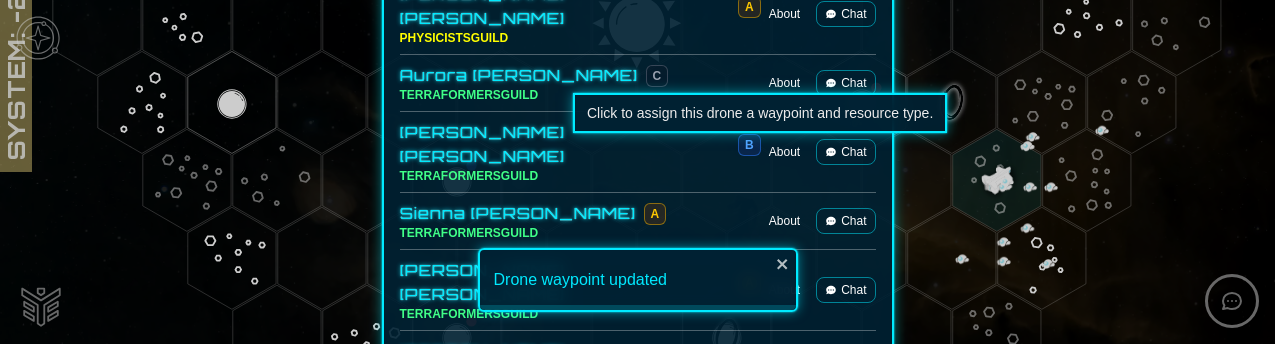 click on "Waiting" at bounding box center (754, 692) 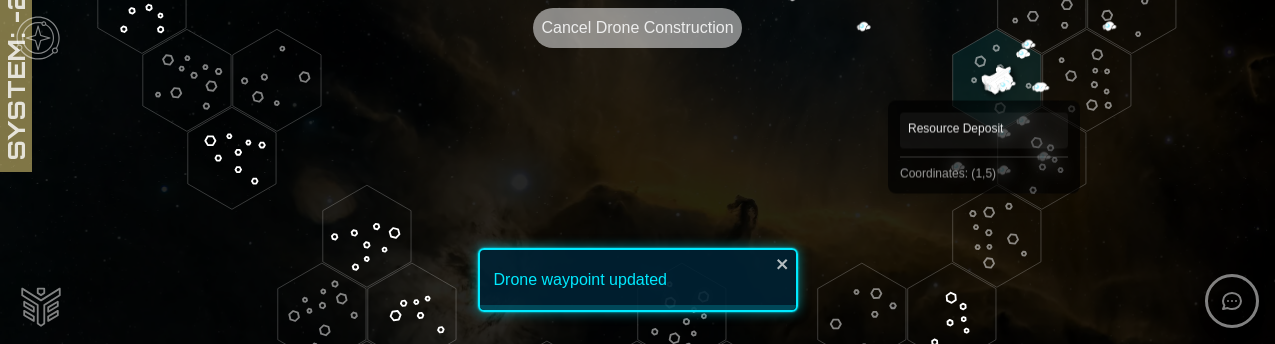 scroll, scrollTop: 760, scrollLeft: 0, axis: vertical 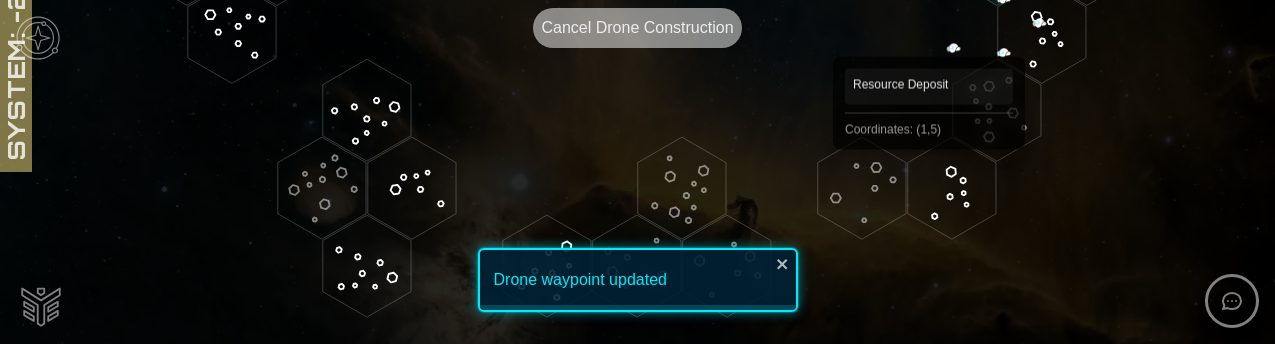 click 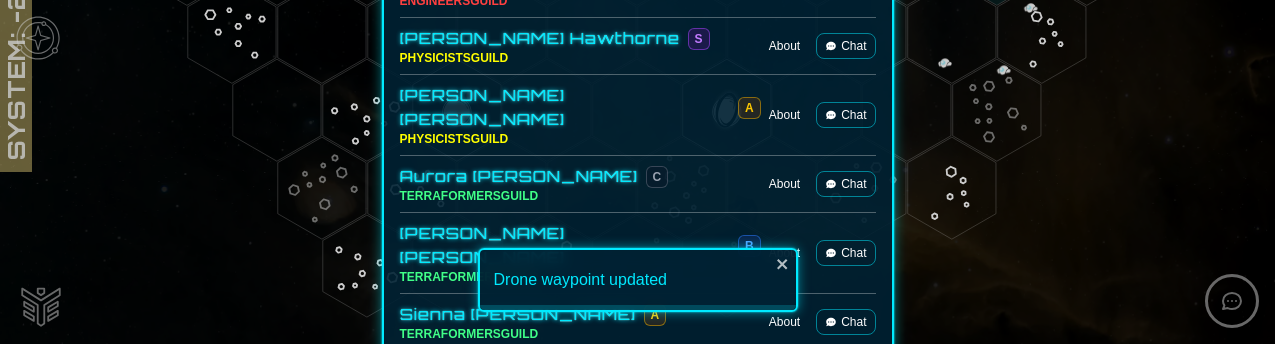 scroll, scrollTop: 2706, scrollLeft: 0, axis: vertical 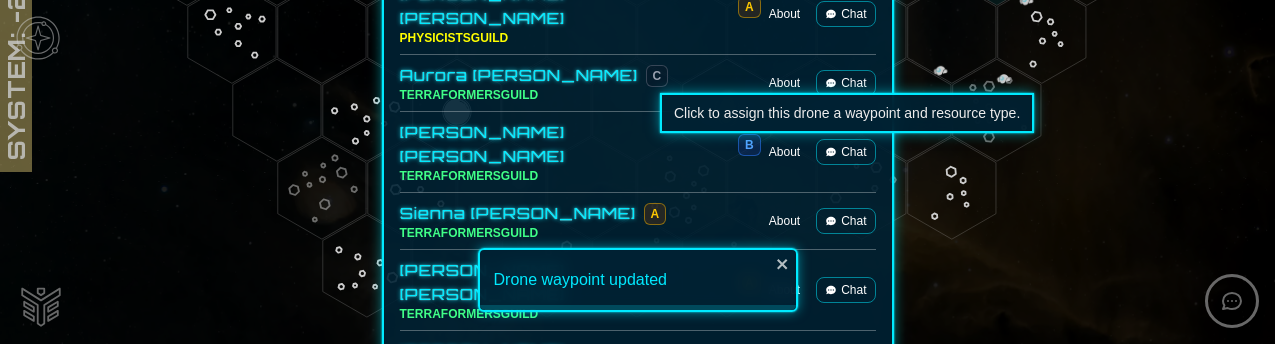 click on "Waiting" at bounding box center (841, 692) 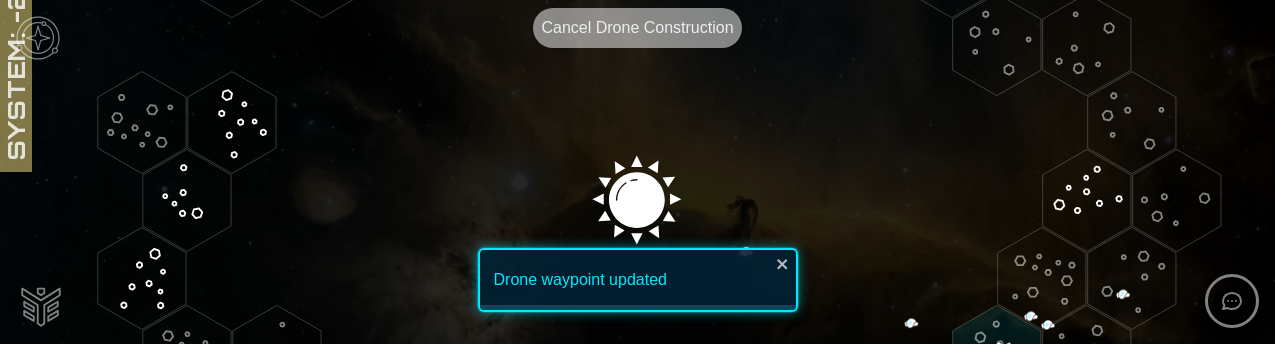 scroll, scrollTop: 310, scrollLeft: 0, axis: vertical 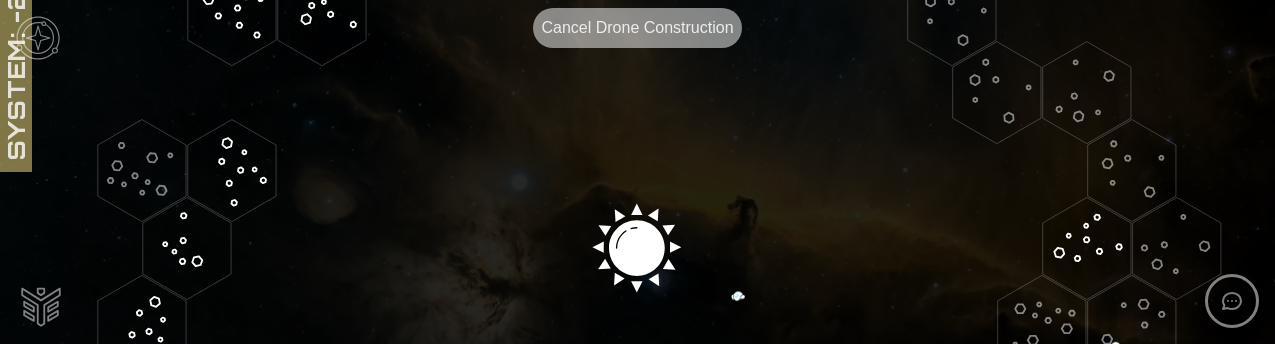 click 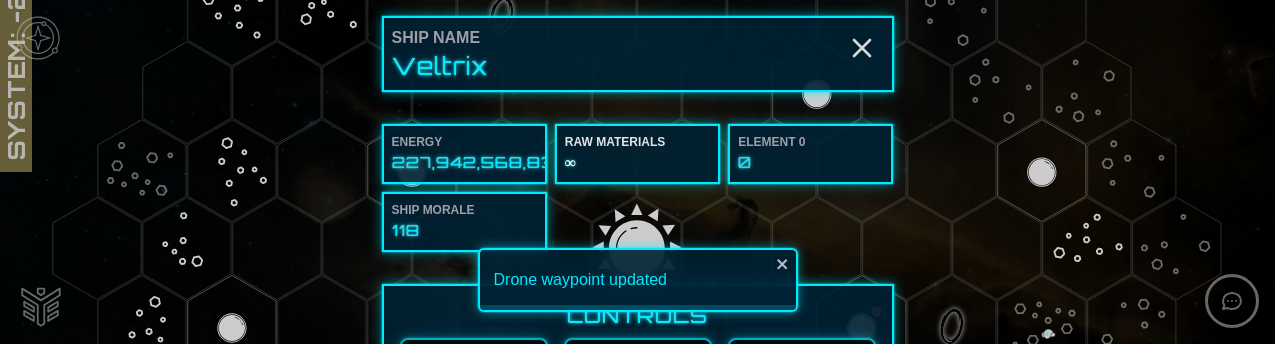 click on "Energy 227,942,568,838 Raw Materials ∞ Element 0 0 Ship Morale 118" at bounding box center [638, 188] 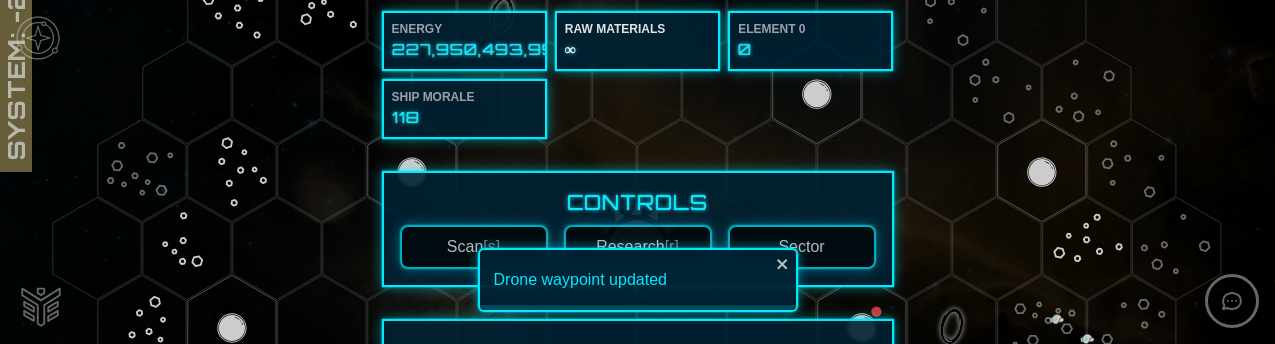 scroll, scrollTop: 112, scrollLeft: 0, axis: vertical 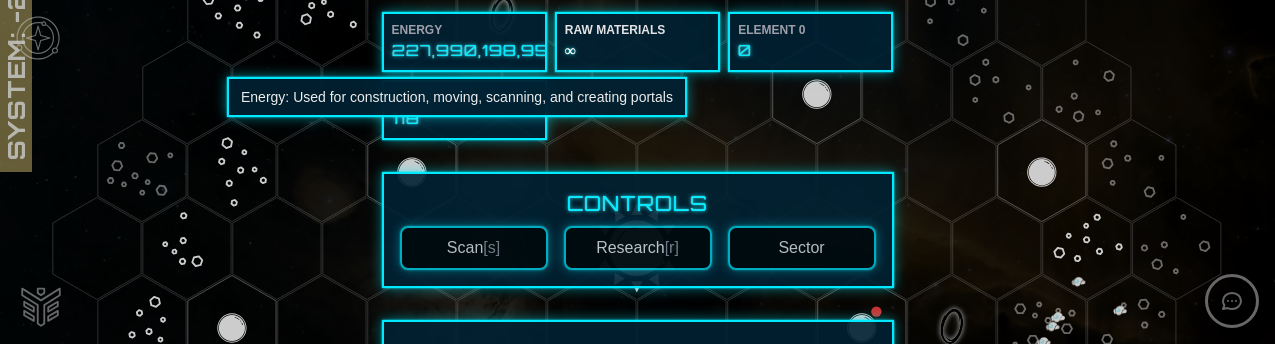 click on "227,990,198,956" at bounding box center [464, 50] 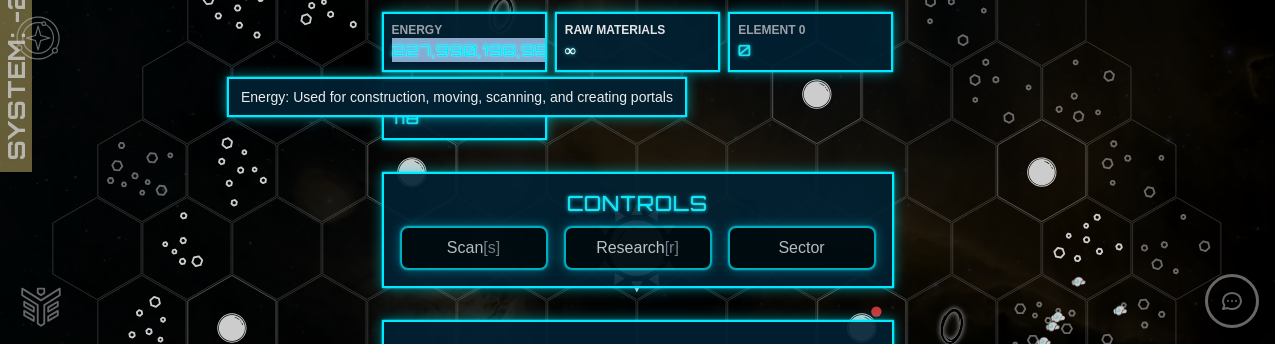 click on "227,990,198,956" at bounding box center (464, 50) 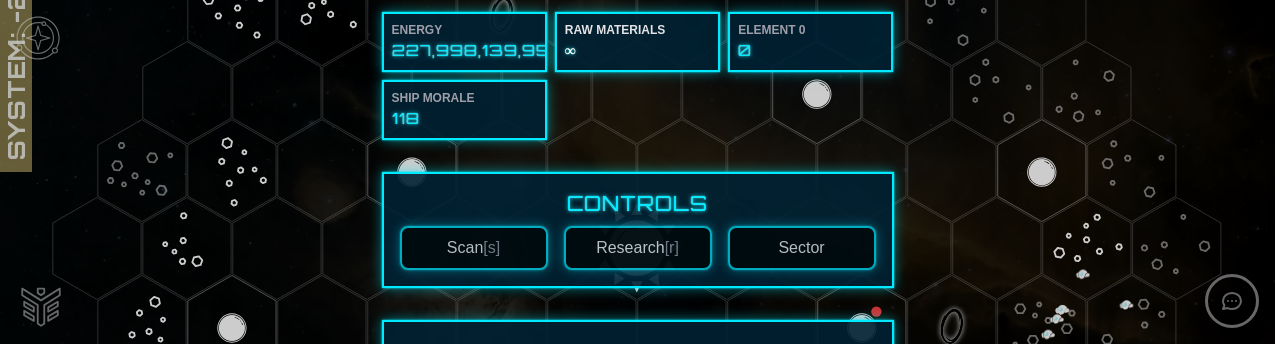 click on "227,998,139,956" at bounding box center [464, 50] 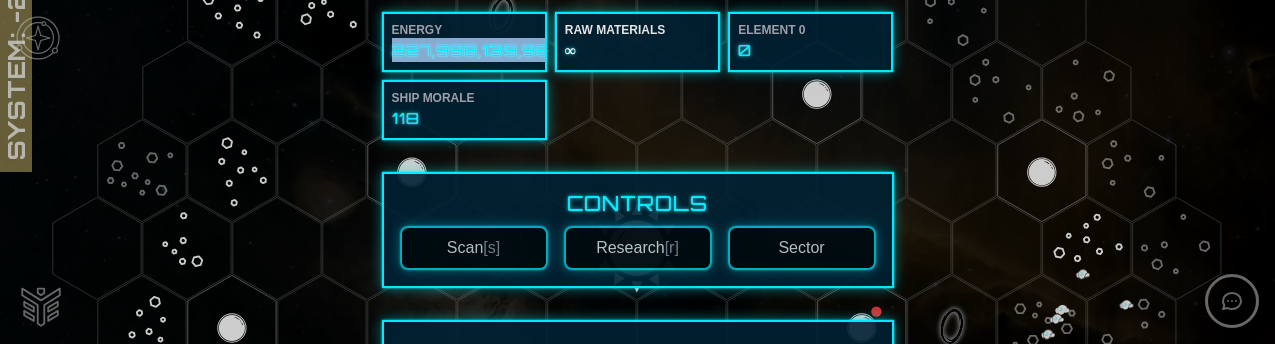 click on "227,998,139,956" at bounding box center (464, 50) 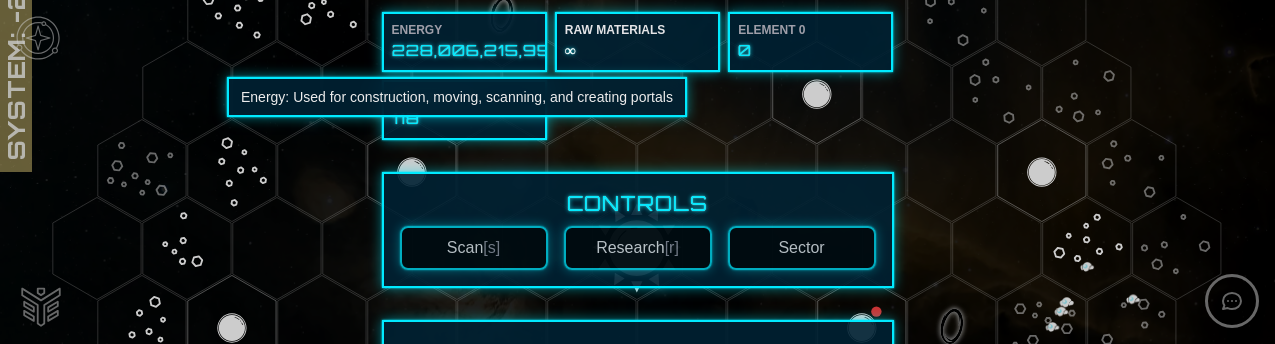 click on "228,006,215,953" at bounding box center (464, 50) 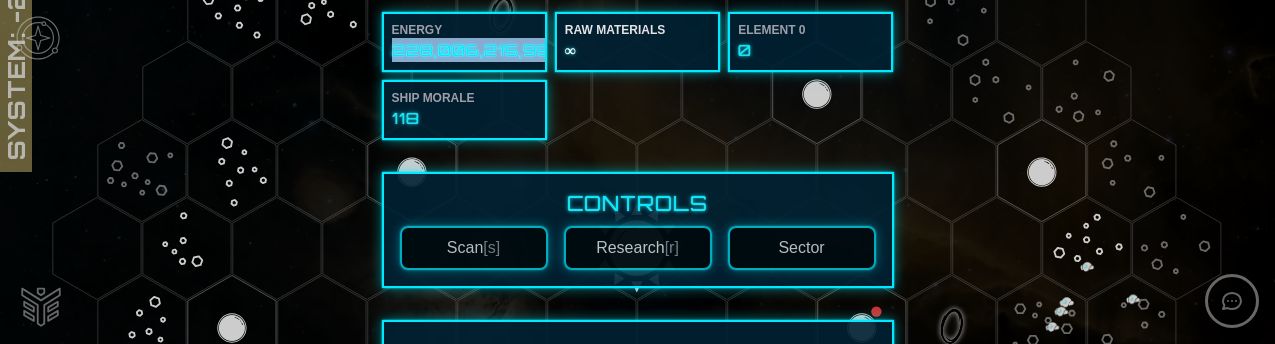 click on "228,006,215,953" at bounding box center (464, 50) 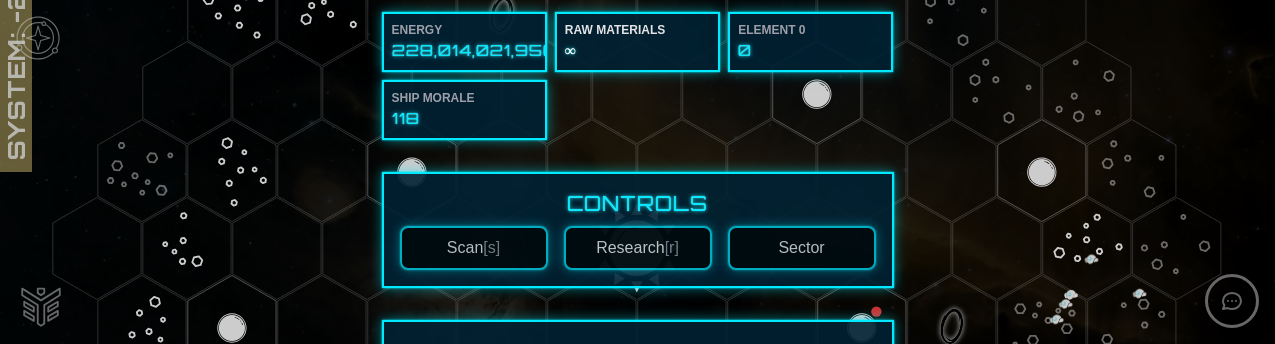 click on "228,014,021,956" at bounding box center [464, 50] 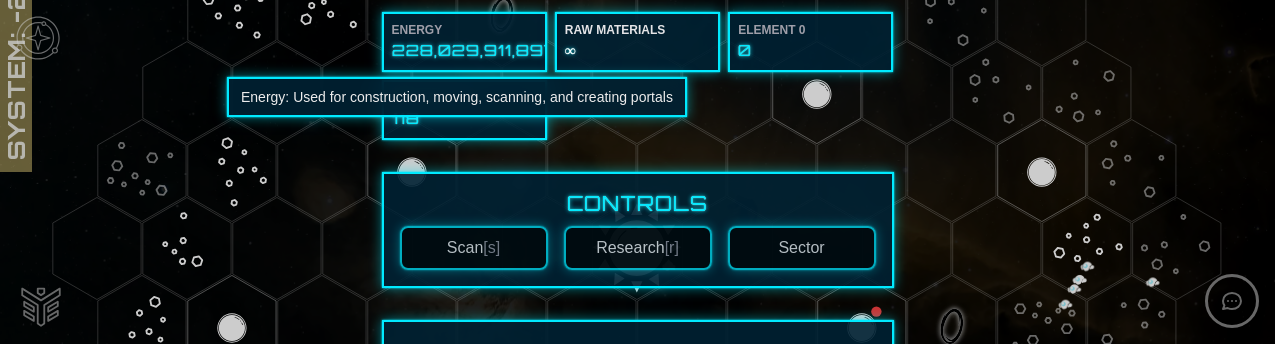 click on "228,029,911,897" at bounding box center (464, 50) 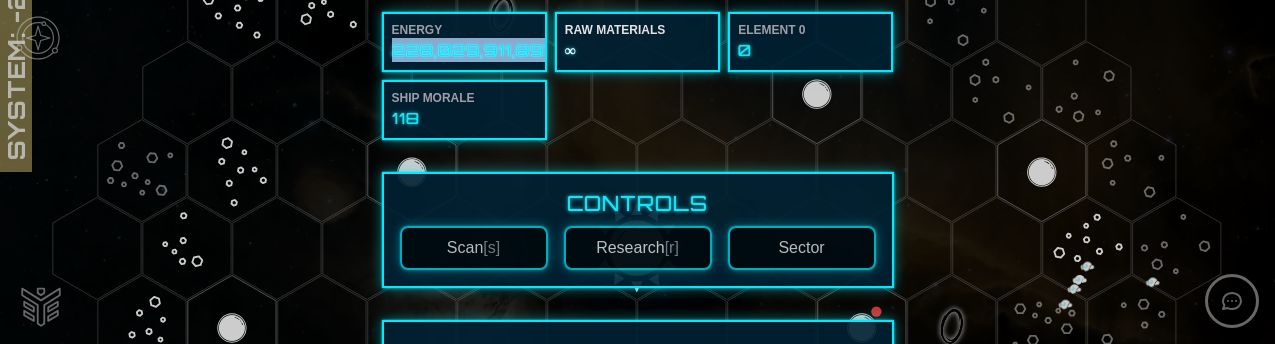 click on "228,029,911,897" at bounding box center [464, 50] 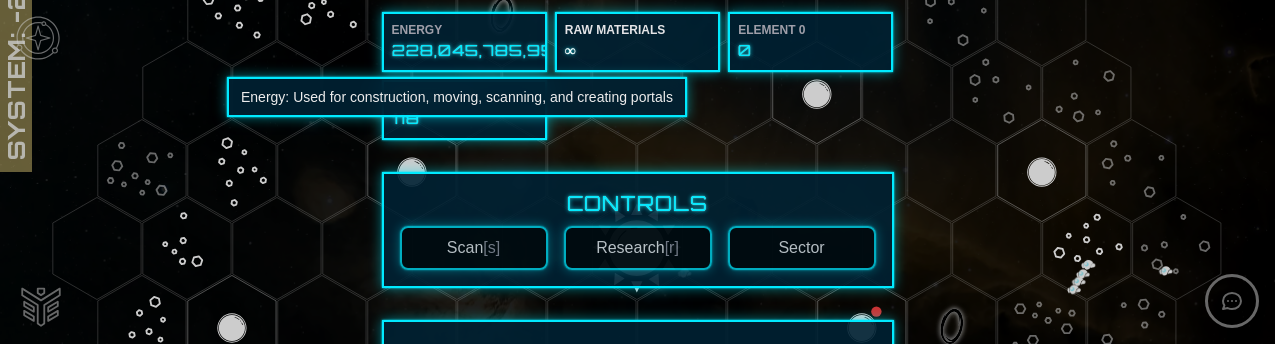 click on "228,045,785,956" at bounding box center (464, 50) 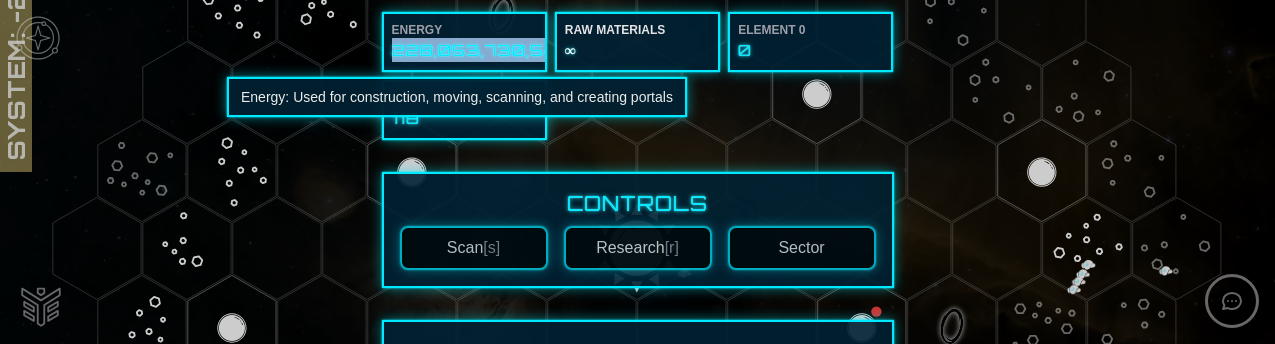 copy on "228,053,730,546" 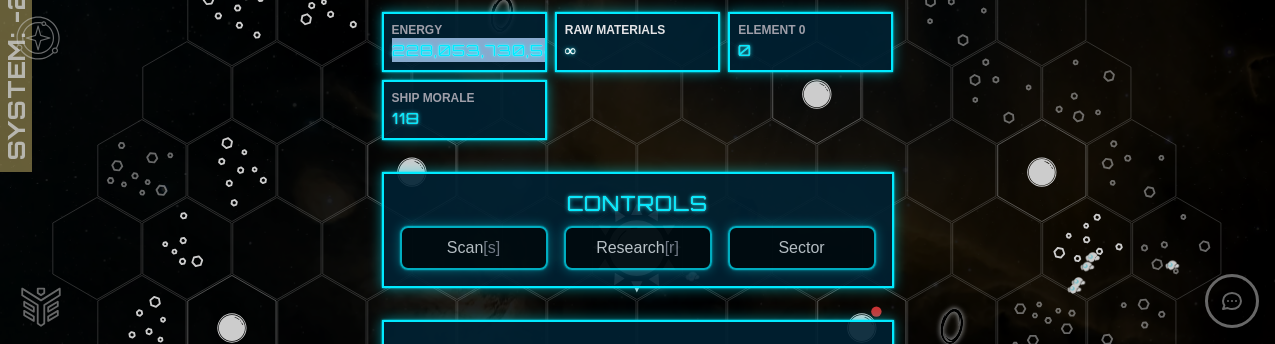 click on "228,053,730,546" at bounding box center [464, 50] 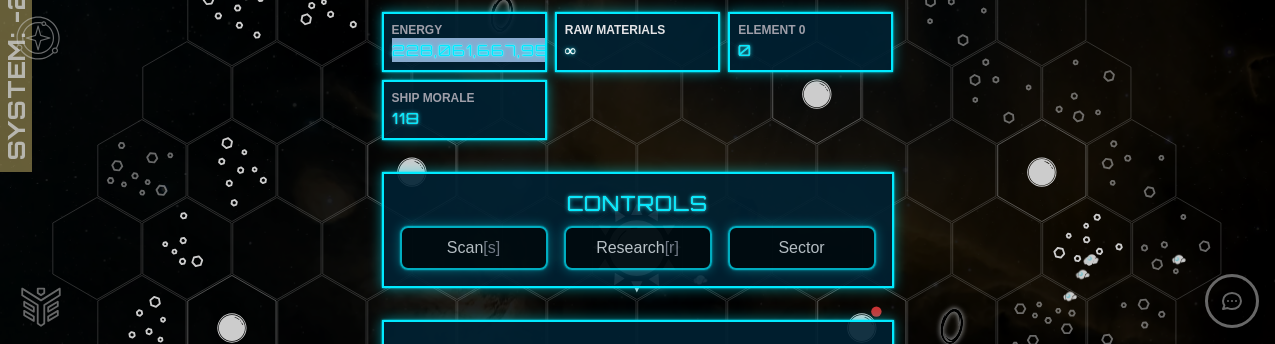 click on "228,061,667,956" at bounding box center (464, 50) 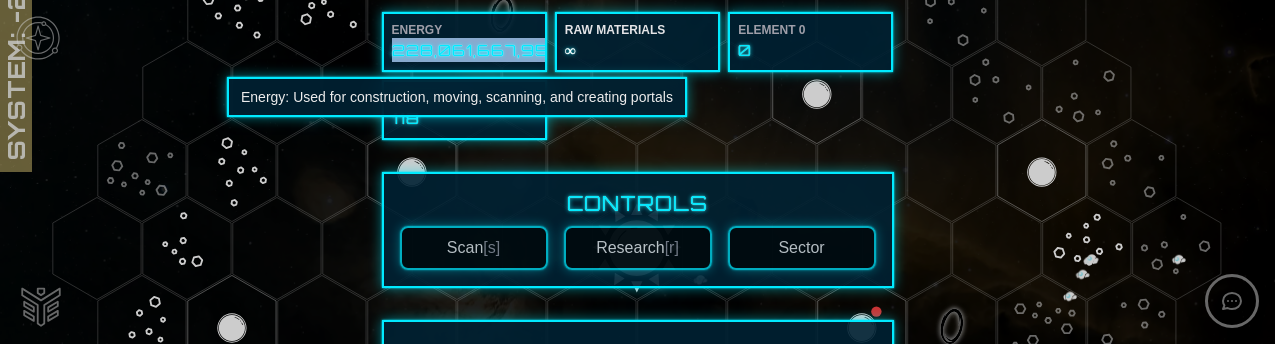 click on "228,061,667,956" at bounding box center [464, 50] 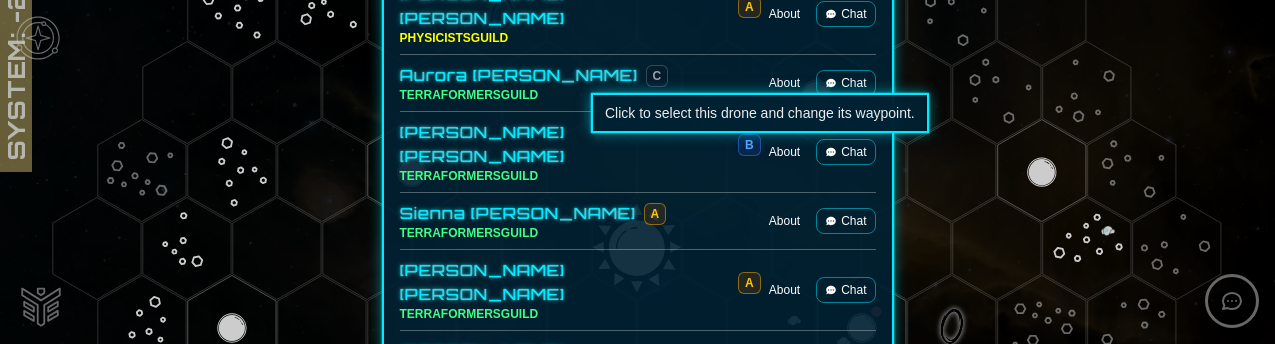 scroll, scrollTop: 0, scrollLeft: 0, axis: both 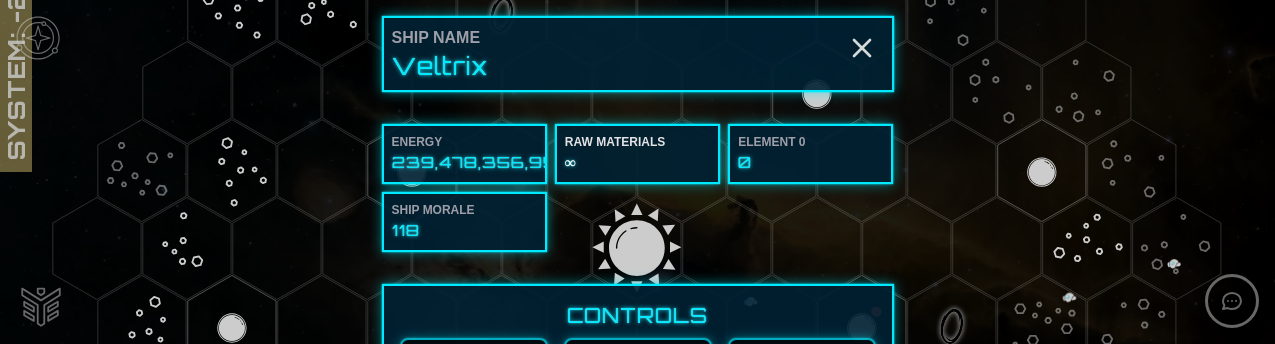click at bounding box center (637, 172) 